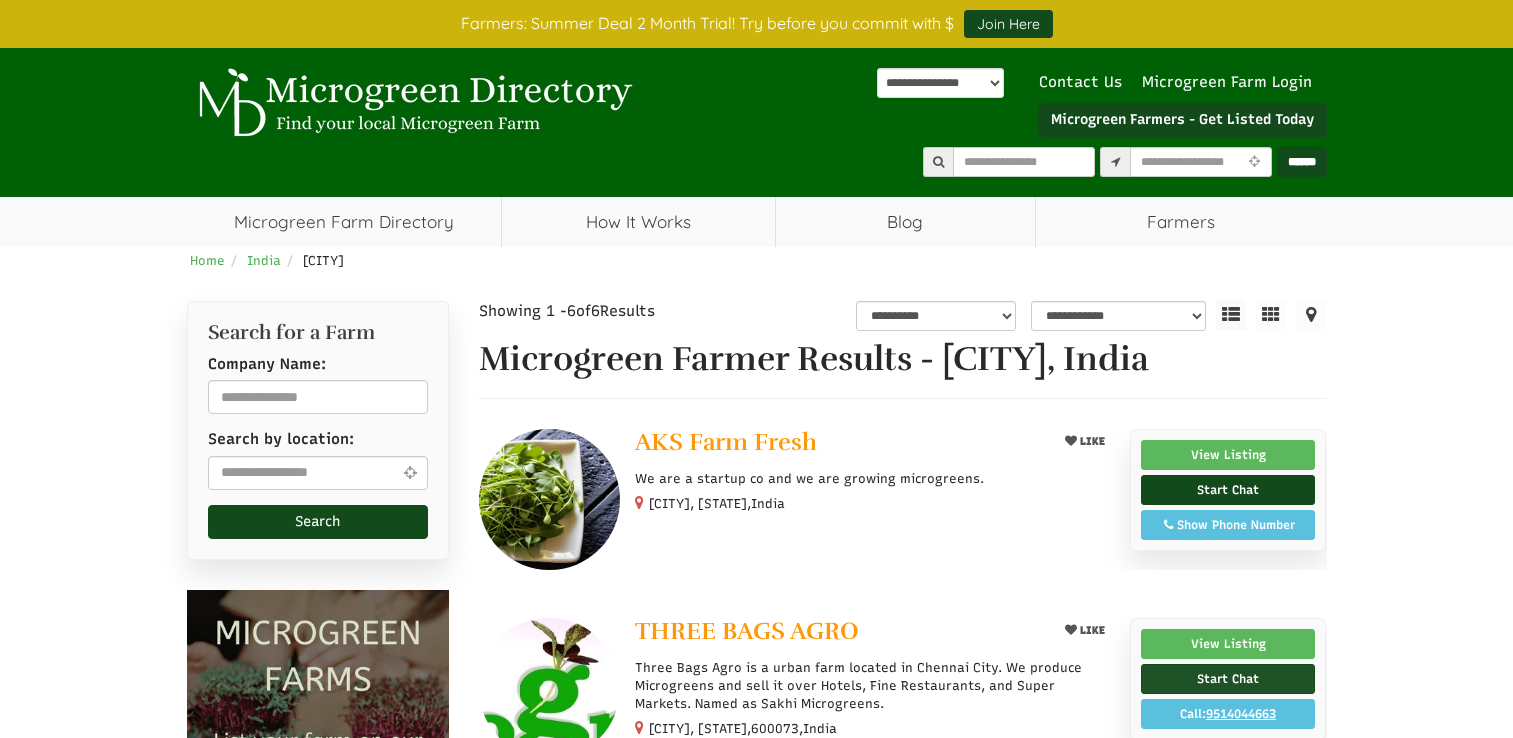 scroll, scrollTop: 200, scrollLeft: 0, axis: vertical 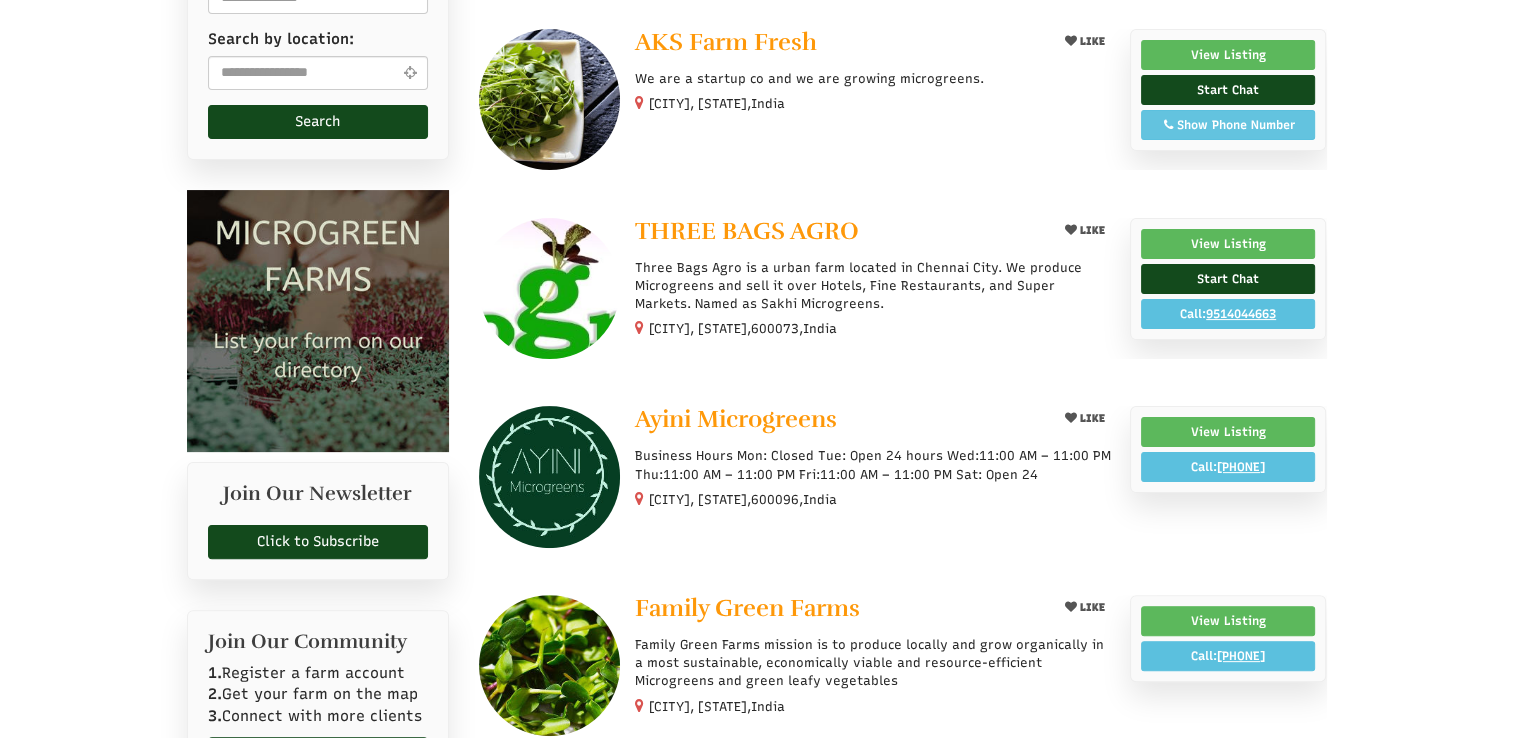 click on "Show Phone Number" at bounding box center (1228, 125) 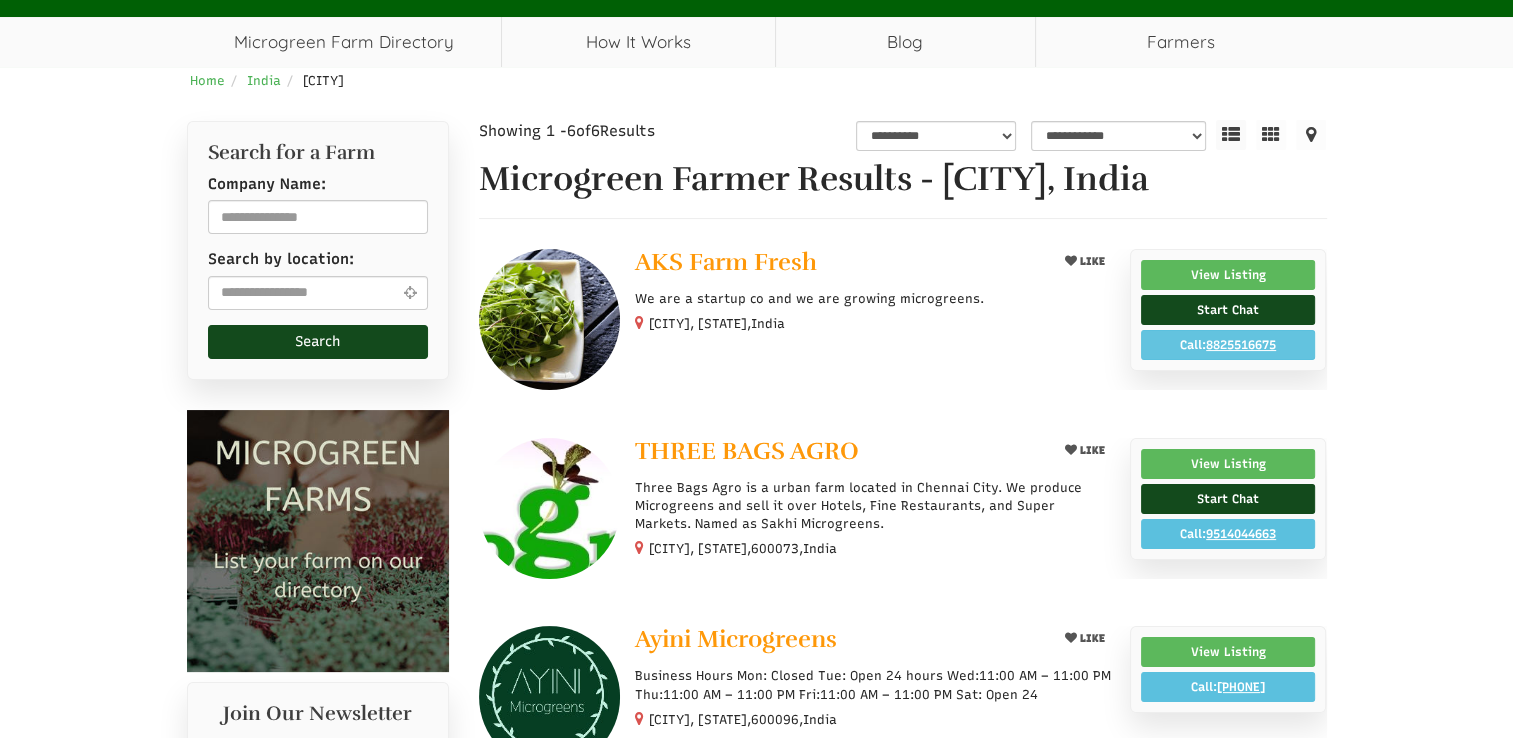 scroll, scrollTop: 200, scrollLeft: 0, axis: vertical 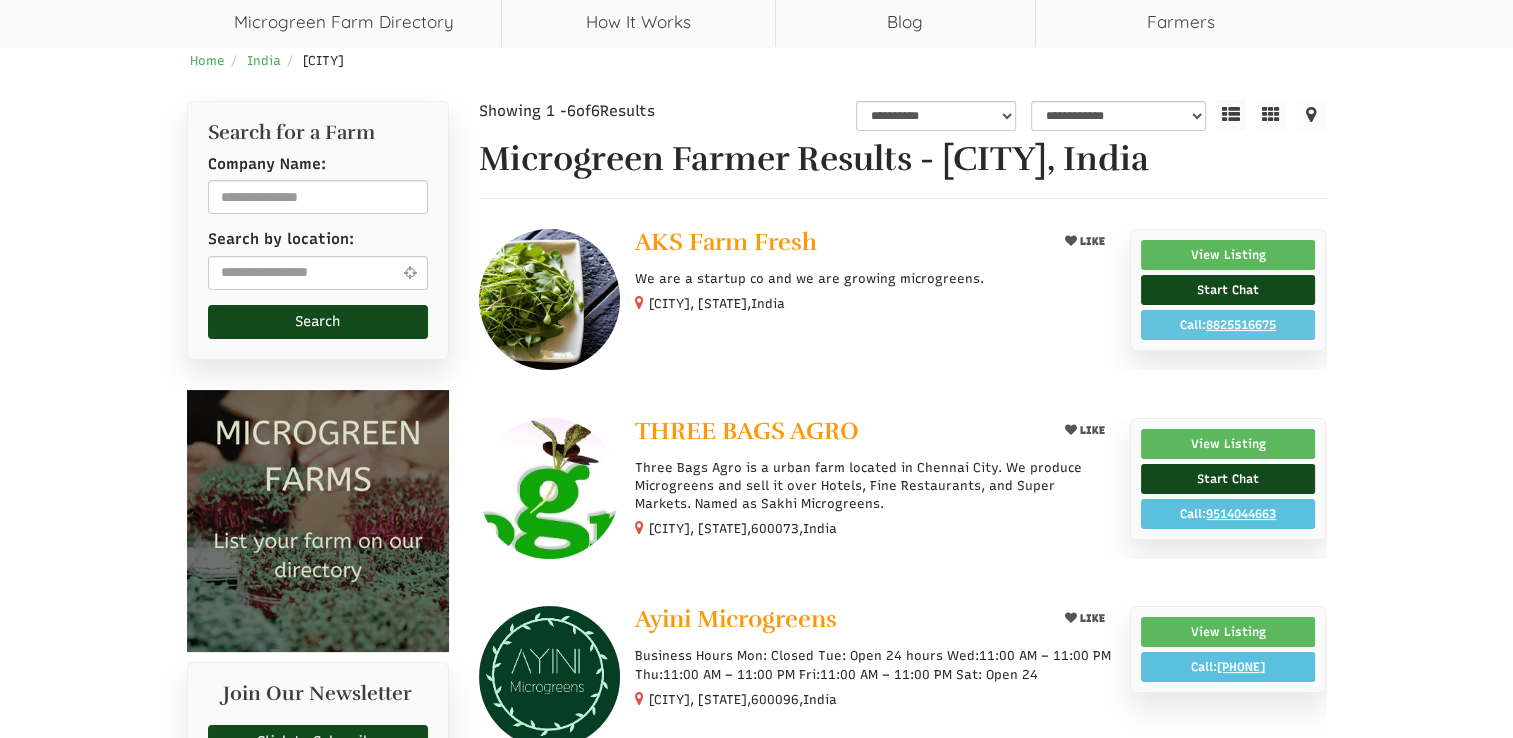 click on "LIKE" at bounding box center (1091, 241) 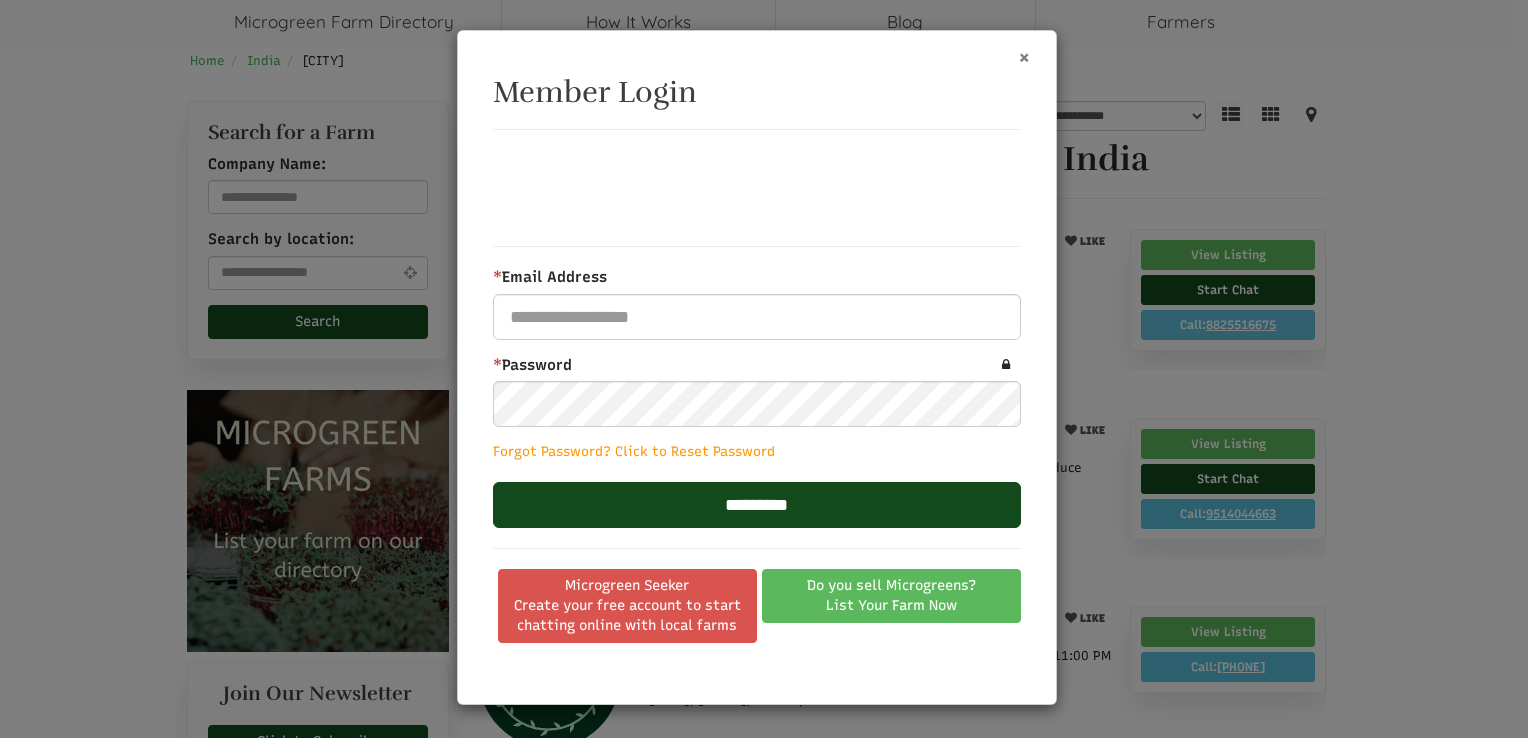 click on "×" at bounding box center (1024, 56) 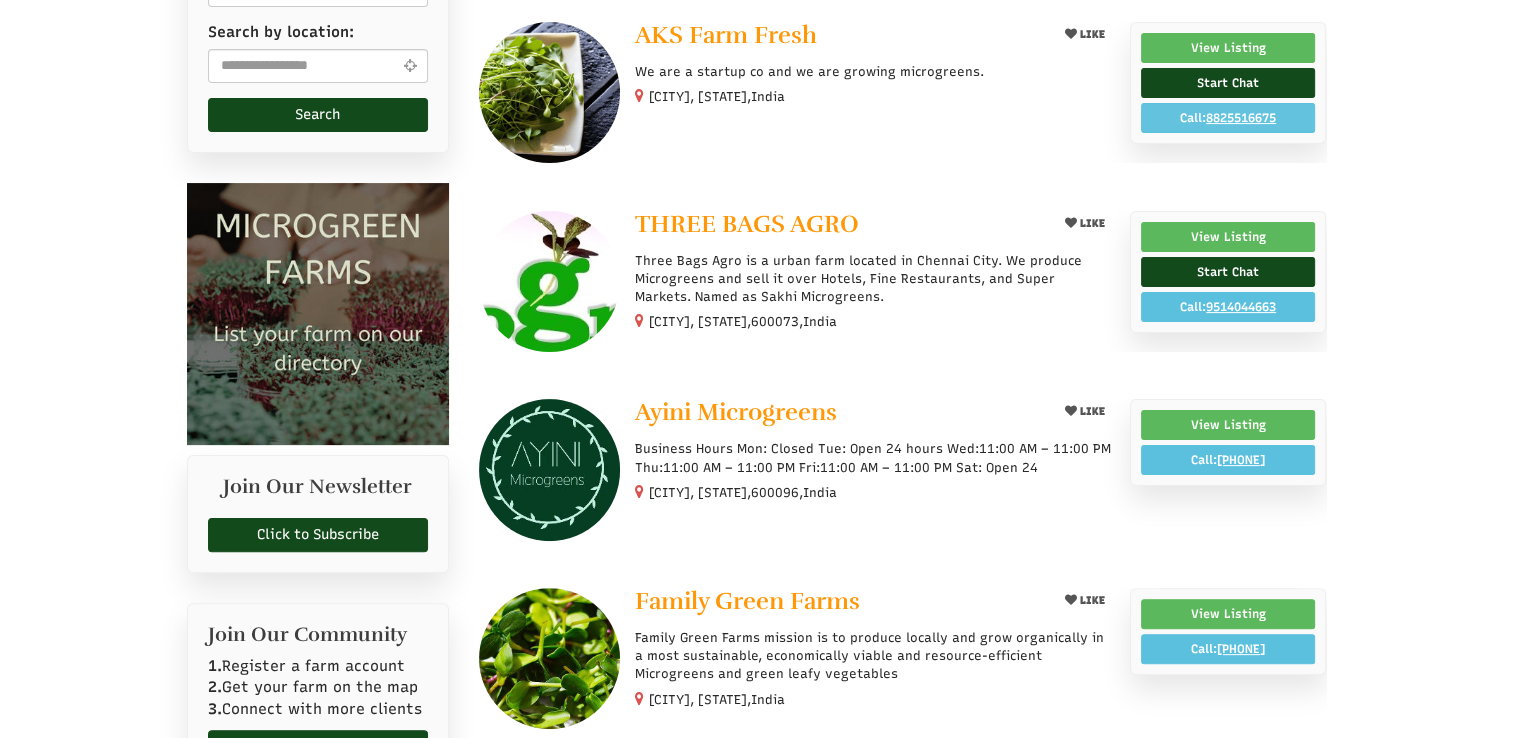 scroll, scrollTop: 300, scrollLeft: 0, axis: vertical 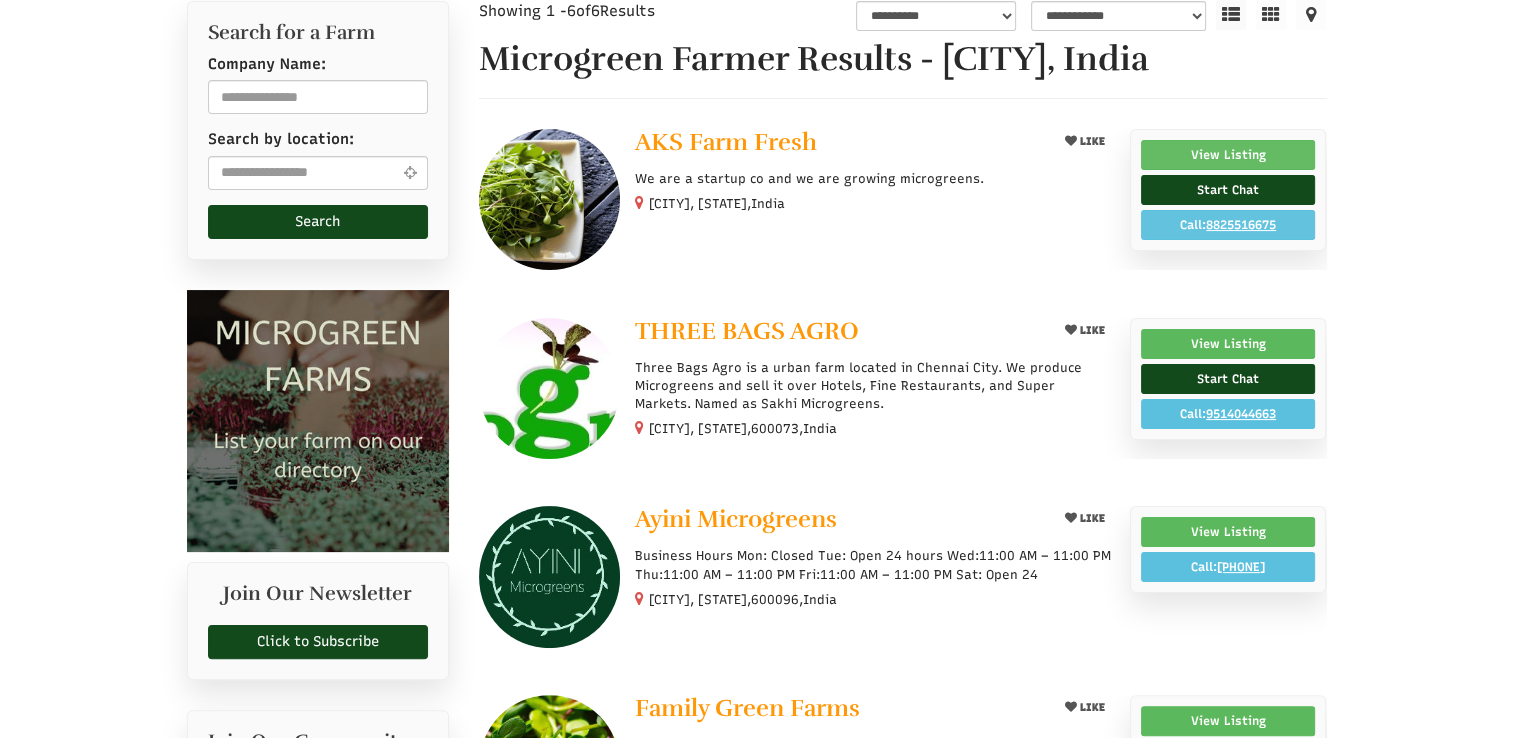 click on "View Listing" at bounding box center (1228, 155) 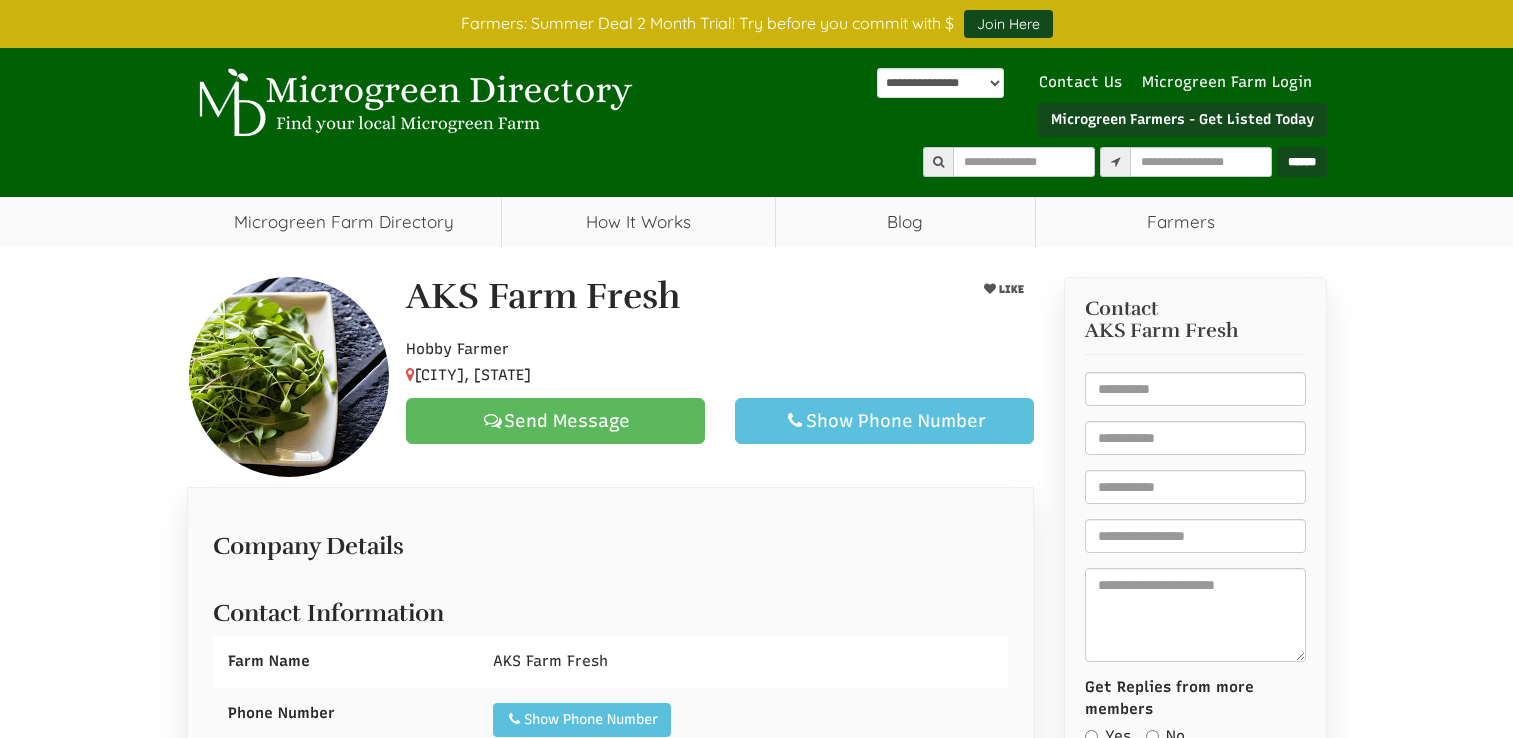 scroll, scrollTop: 0, scrollLeft: 0, axis: both 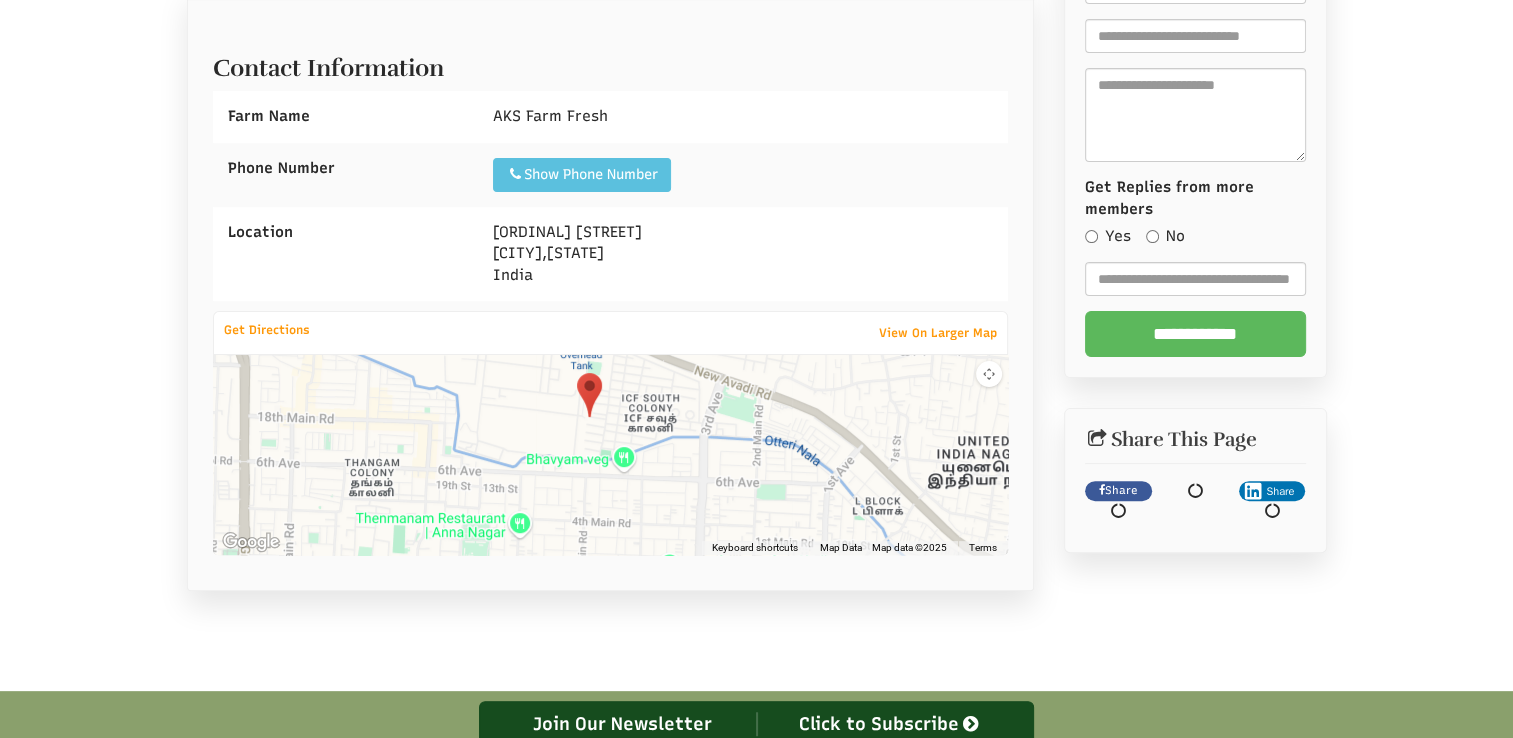 drag, startPoint x: 819, startPoint y: 460, endPoint x: 798, endPoint y: 425, distance: 40.81666 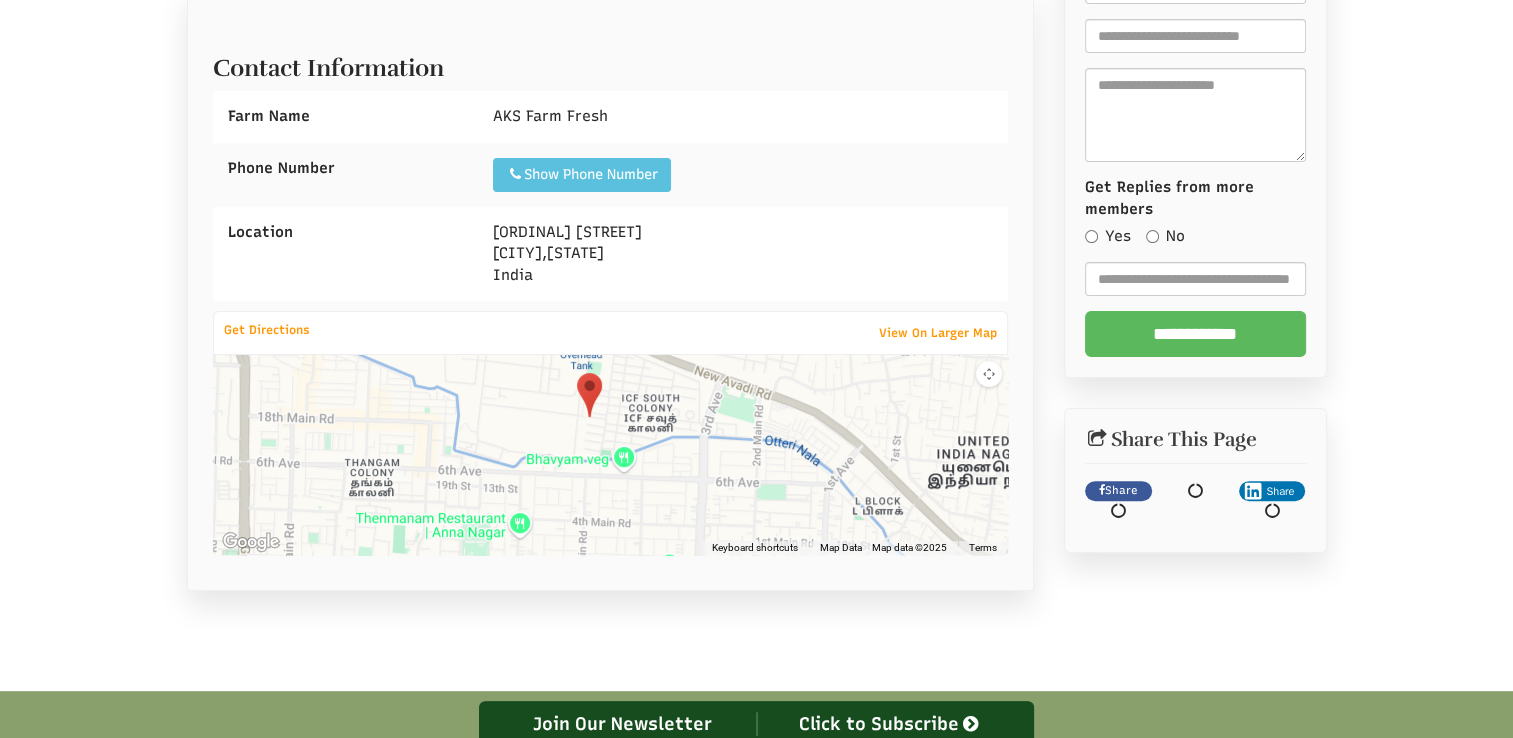 click at bounding box center [611, 455] 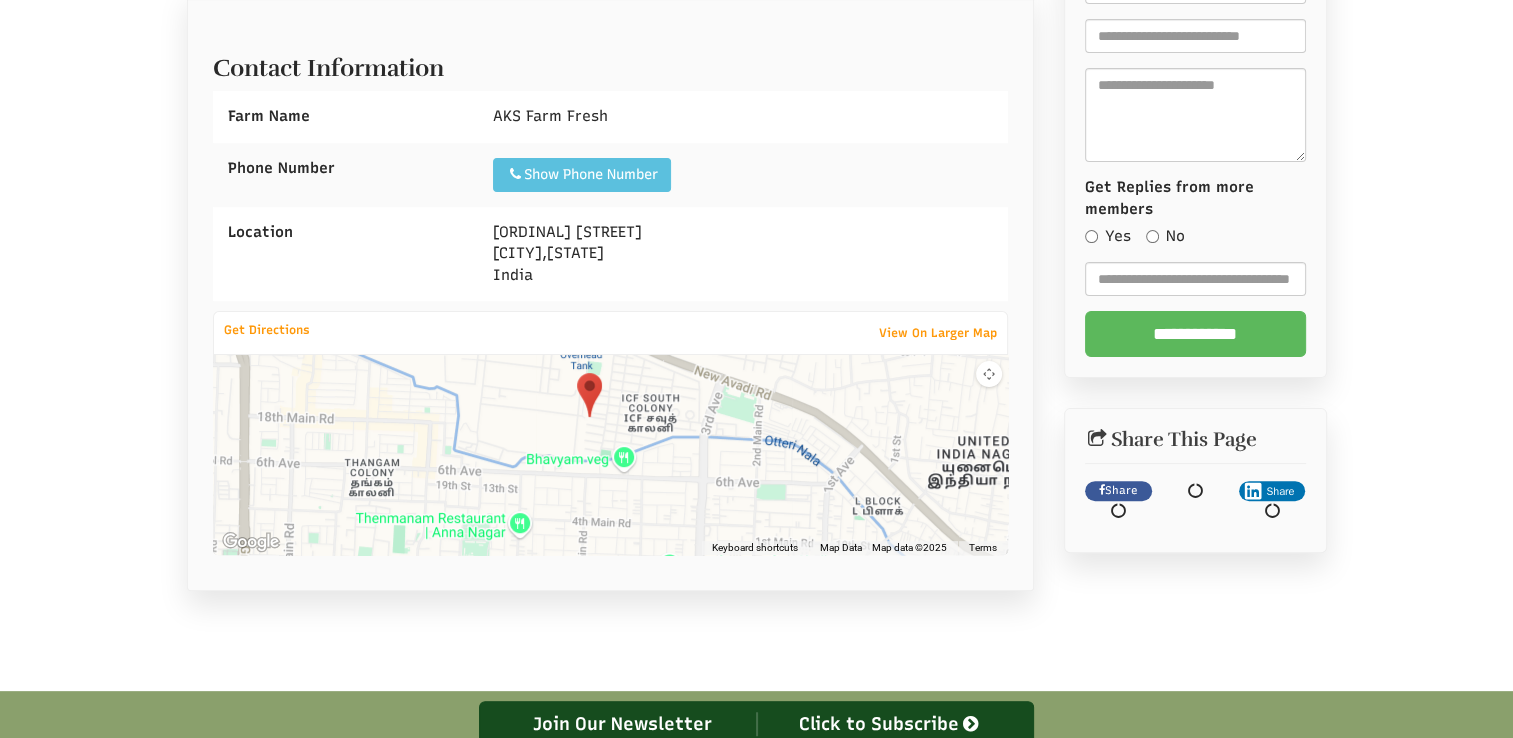 click at bounding box center [611, 455] 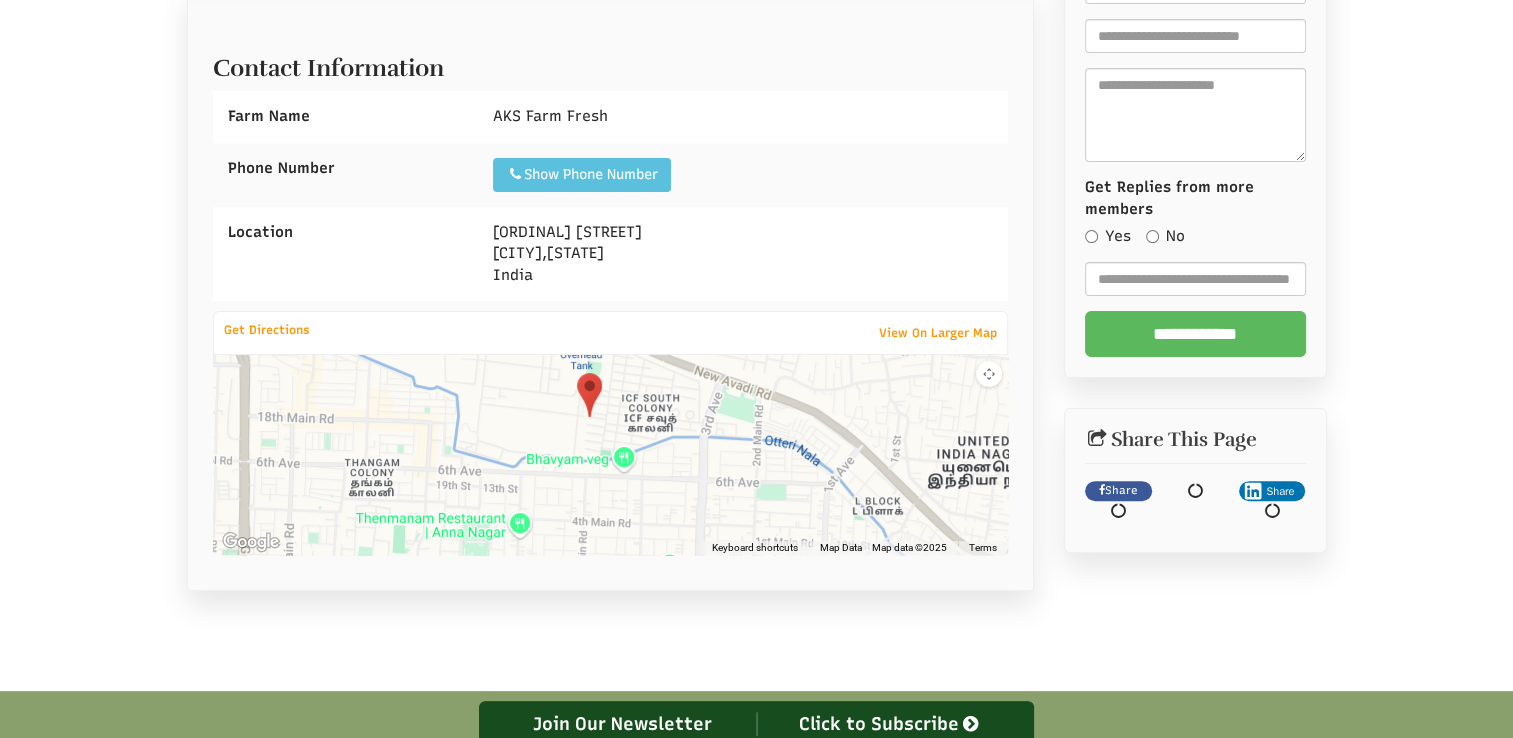 scroll, scrollTop: 600, scrollLeft: 0, axis: vertical 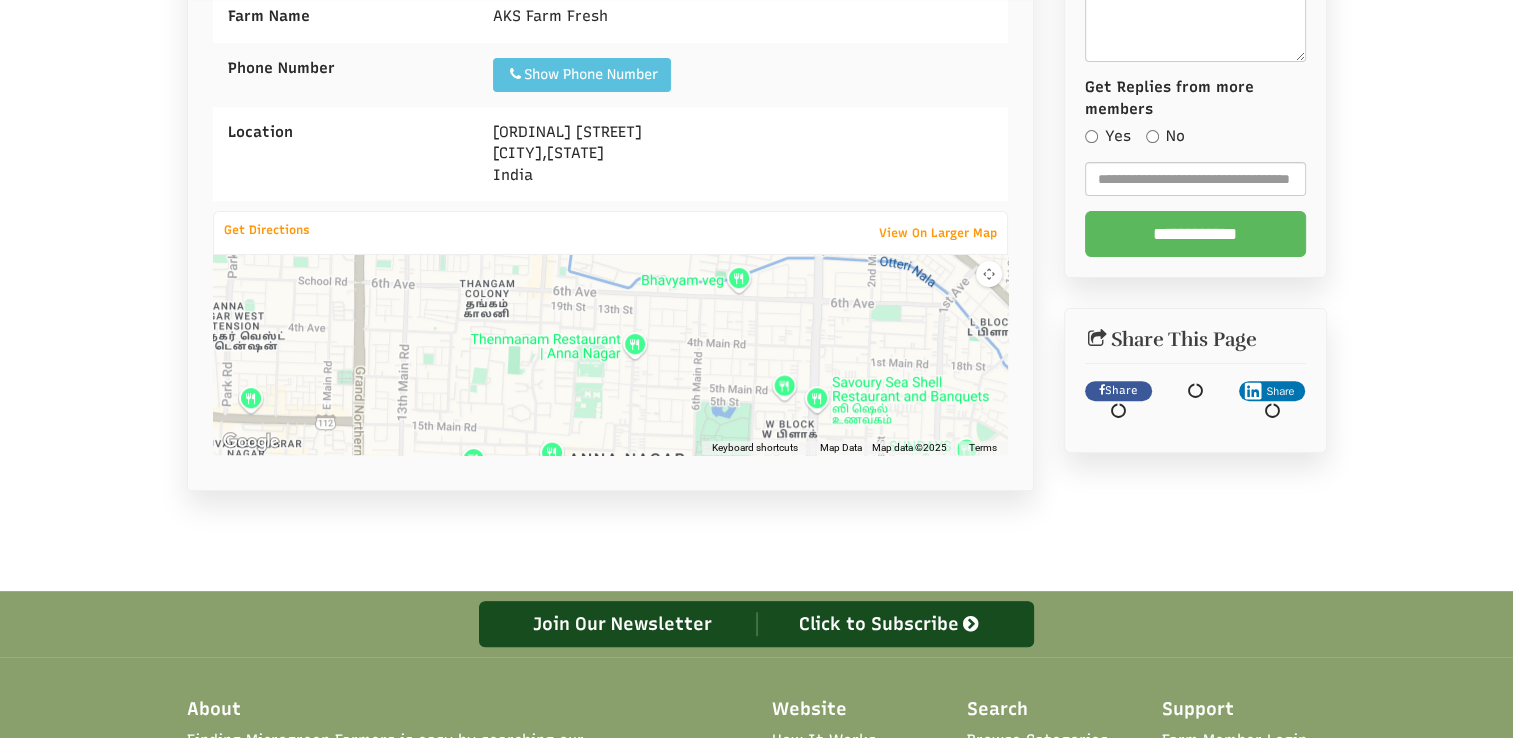 drag, startPoint x: 645, startPoint y: 398, endPoint x: 754, endPoint y: 322, distance: 132.87964 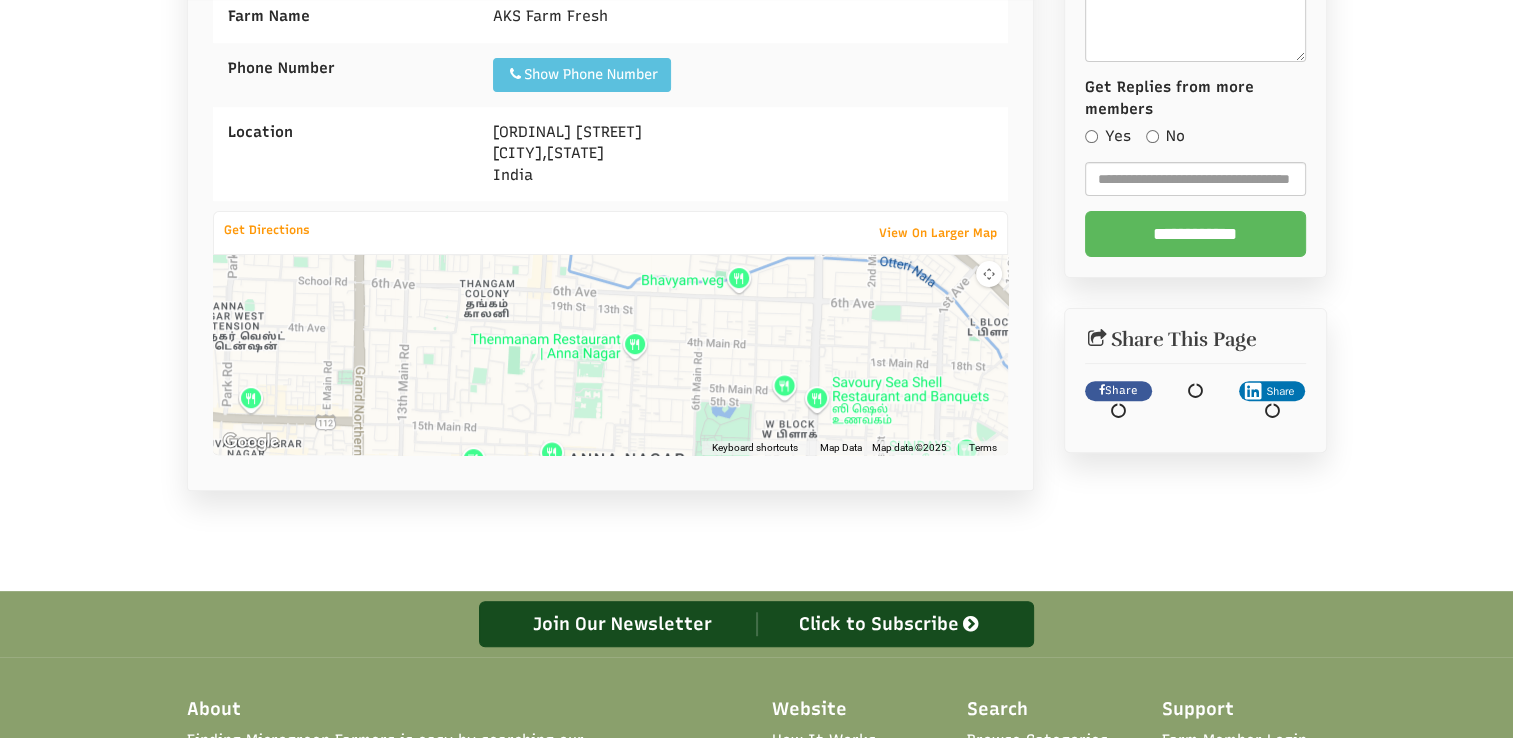 click at bounding box center [611, 355] 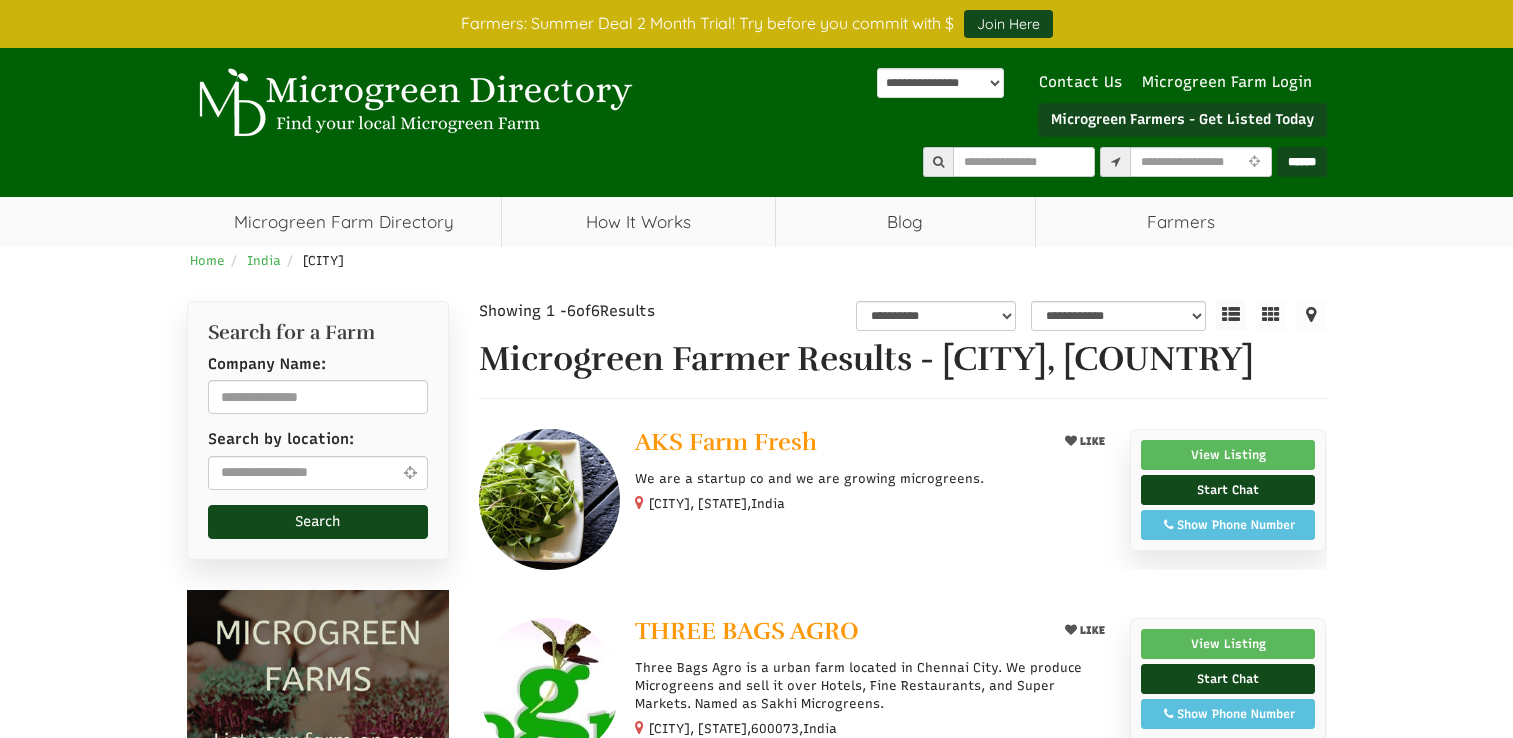 scroll, scrollTop: 299, scrollLeft: 0, axis: vertical 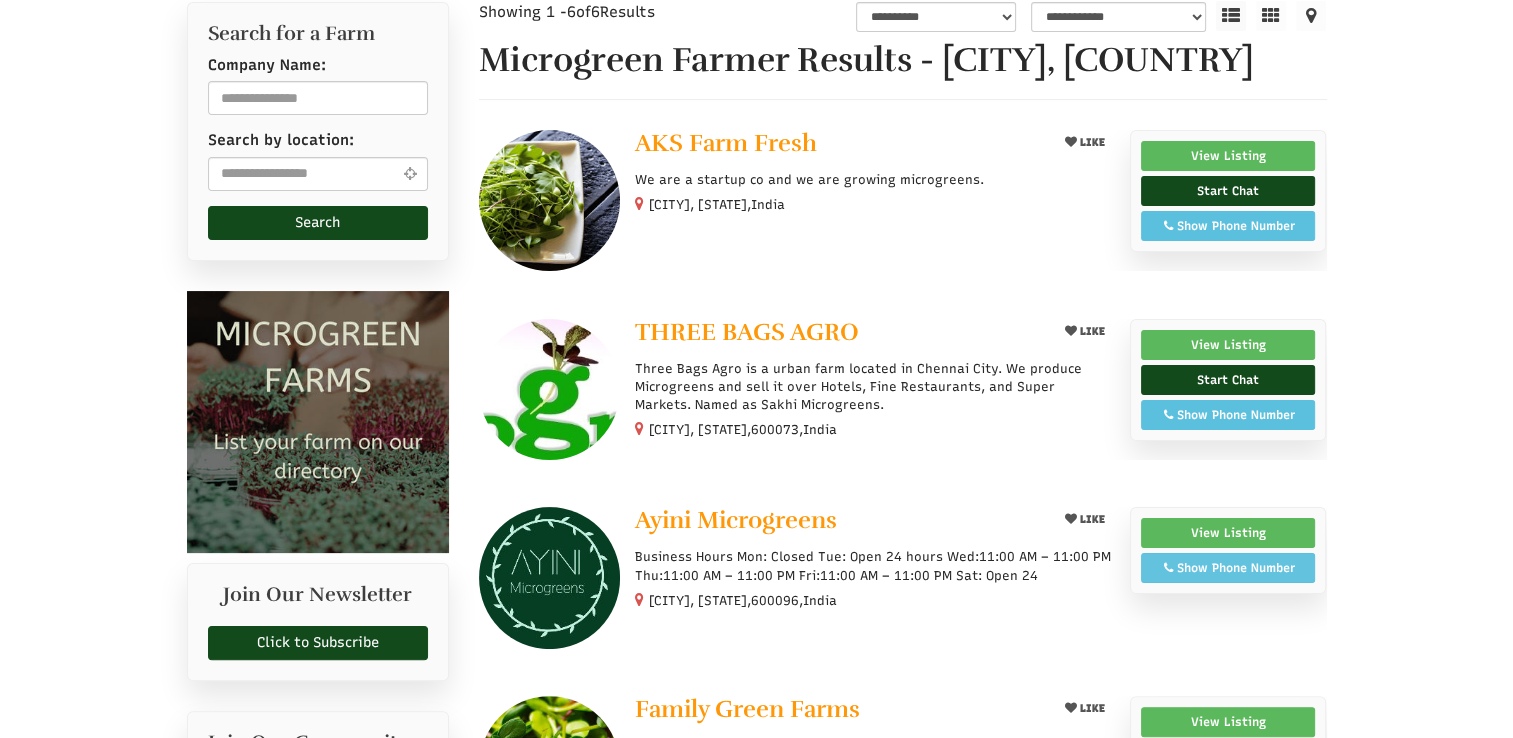 click on "Show Phone Number" at bounding box center [1228, 568] 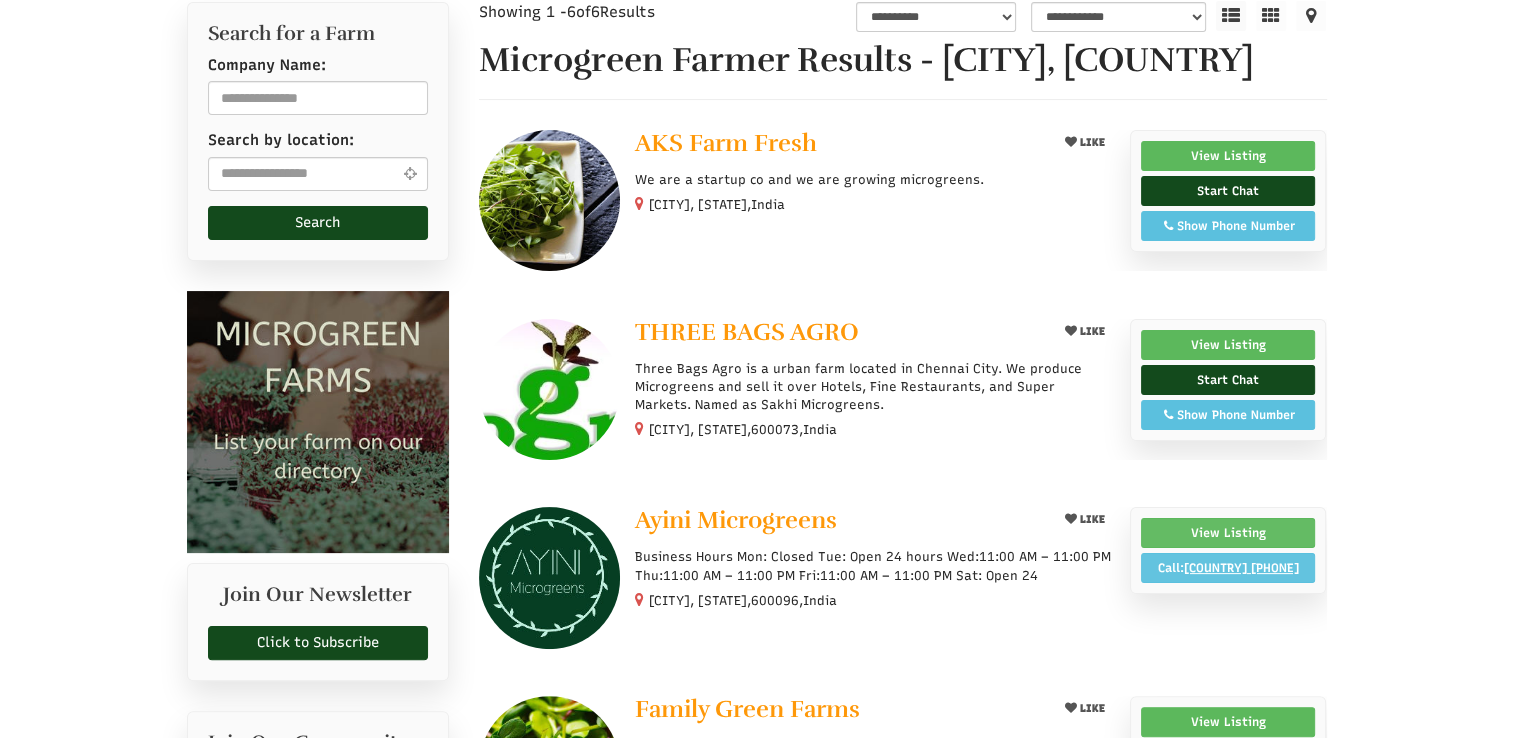 click on "View Listing" at bounding box center (1228, 533) 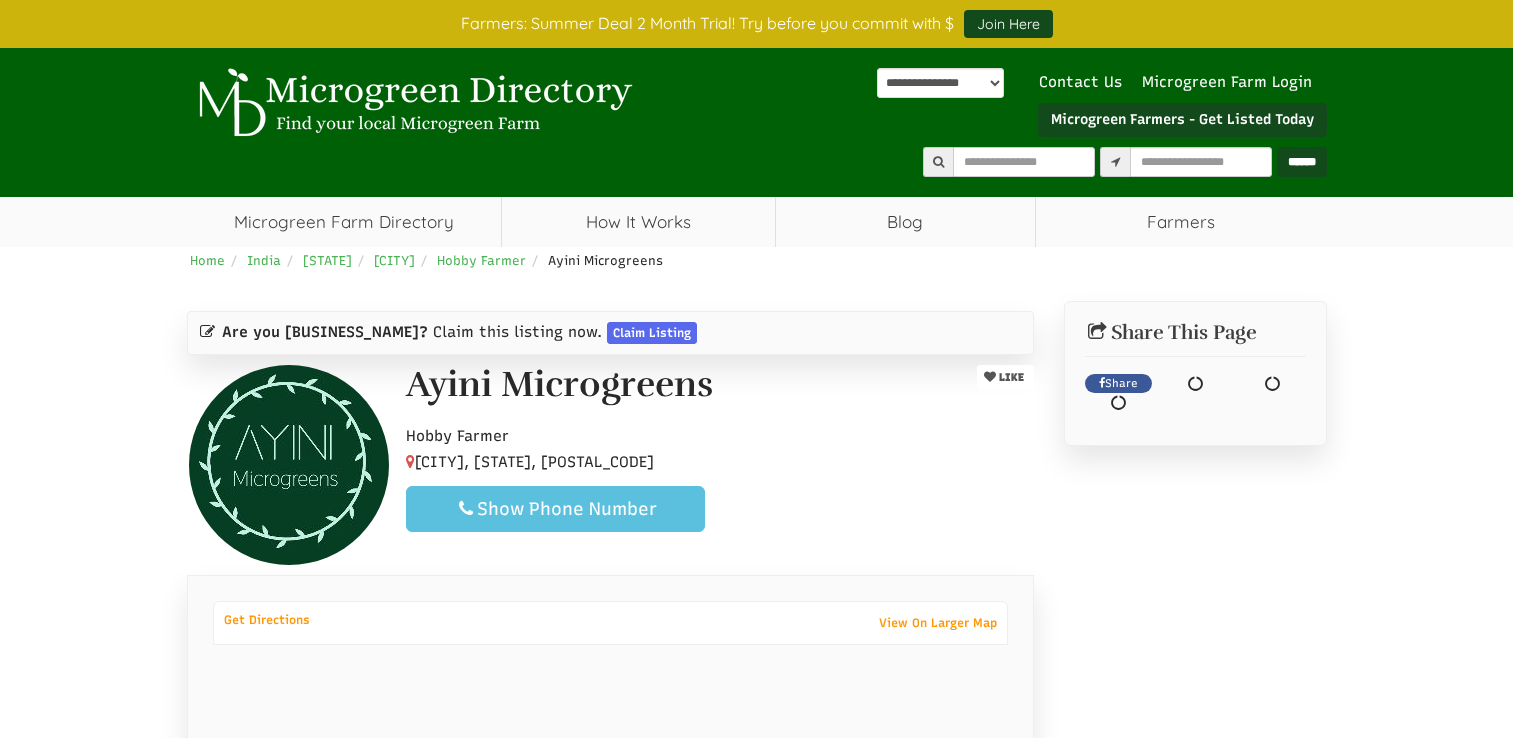 scroll, scrollTop: 0, scrollLeft: 0, axis: both 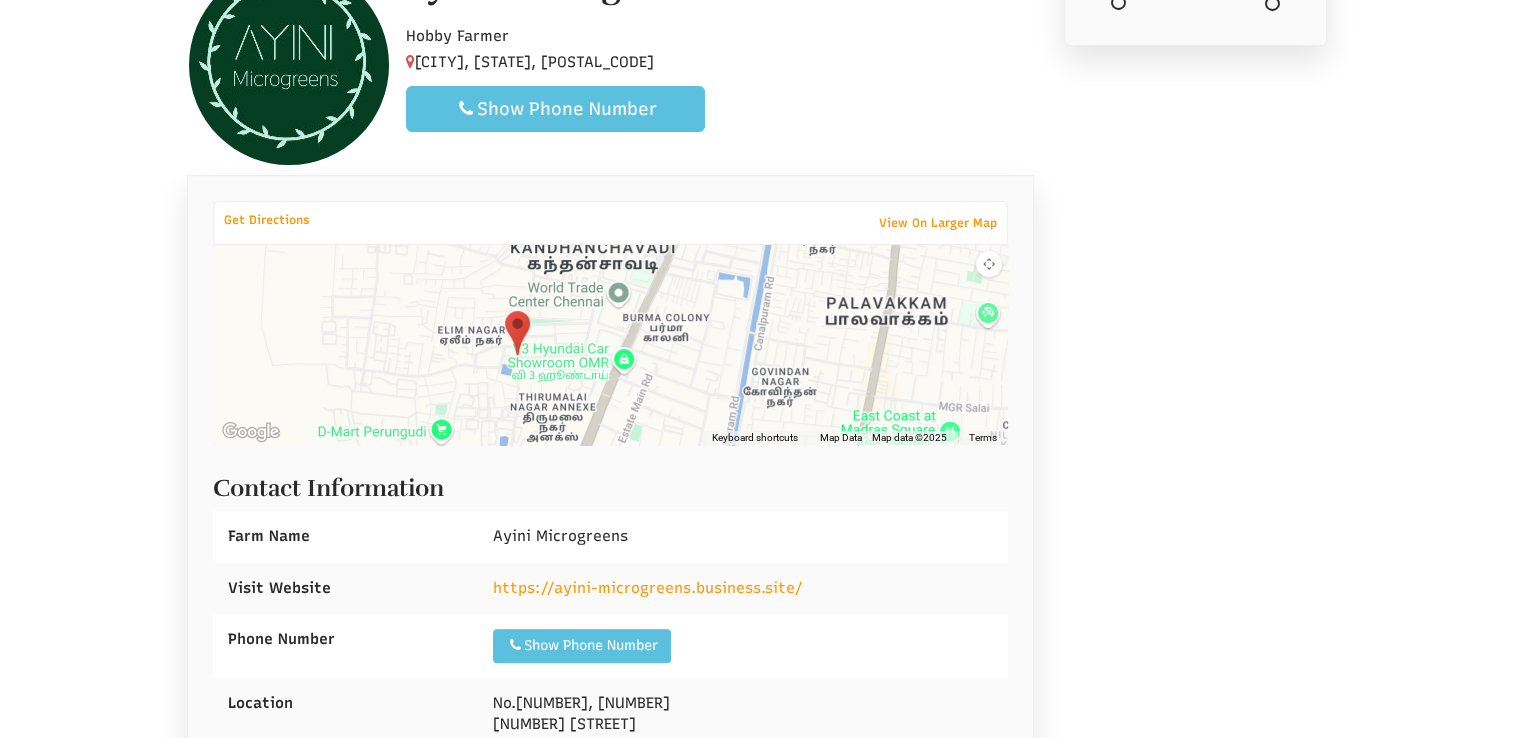 drag, startPoint x: 917, startPoint y: 350, endPoint x: 822, endPoint y: 362, distance: 95.7549 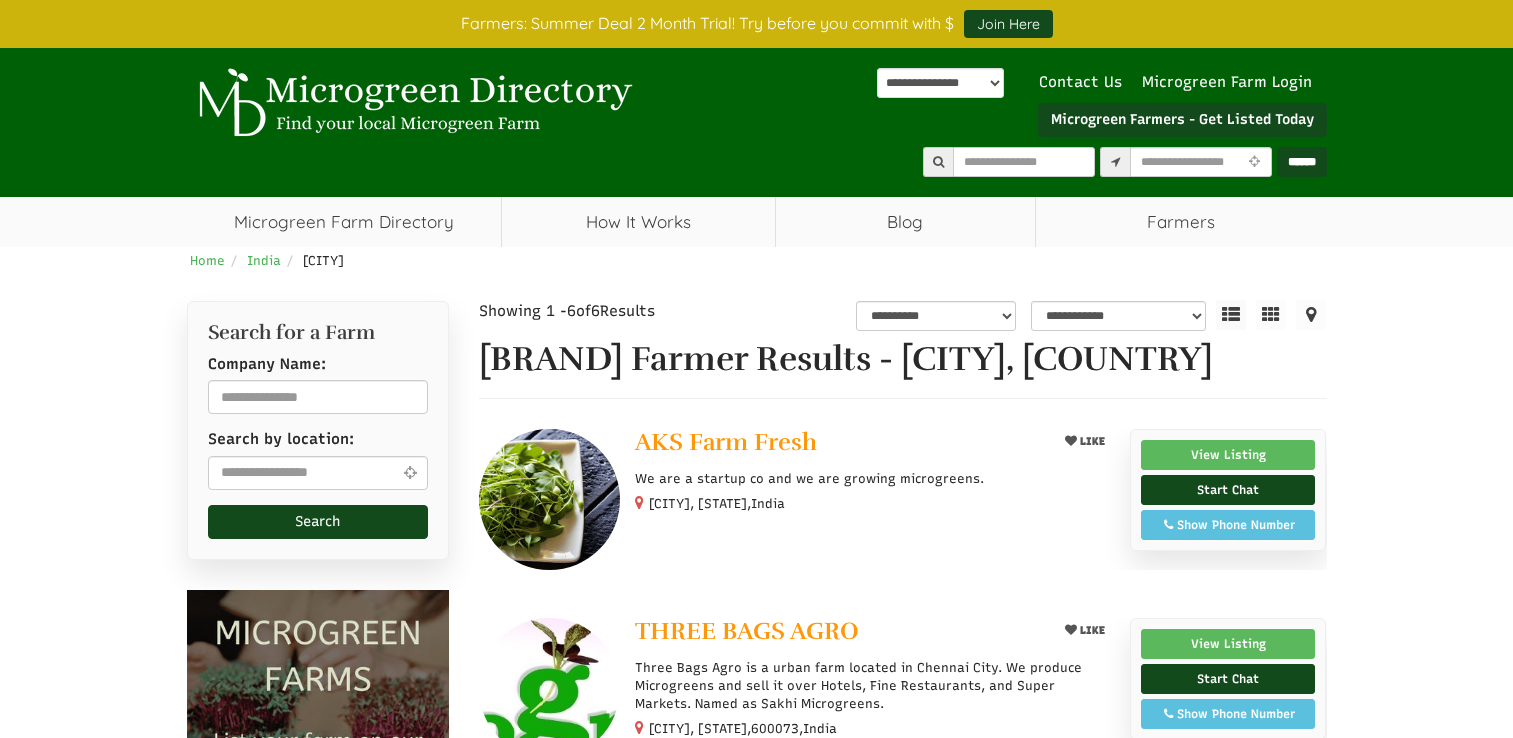 scroll, scrollTop: 299, scrollLeft: 0, axis: vertical 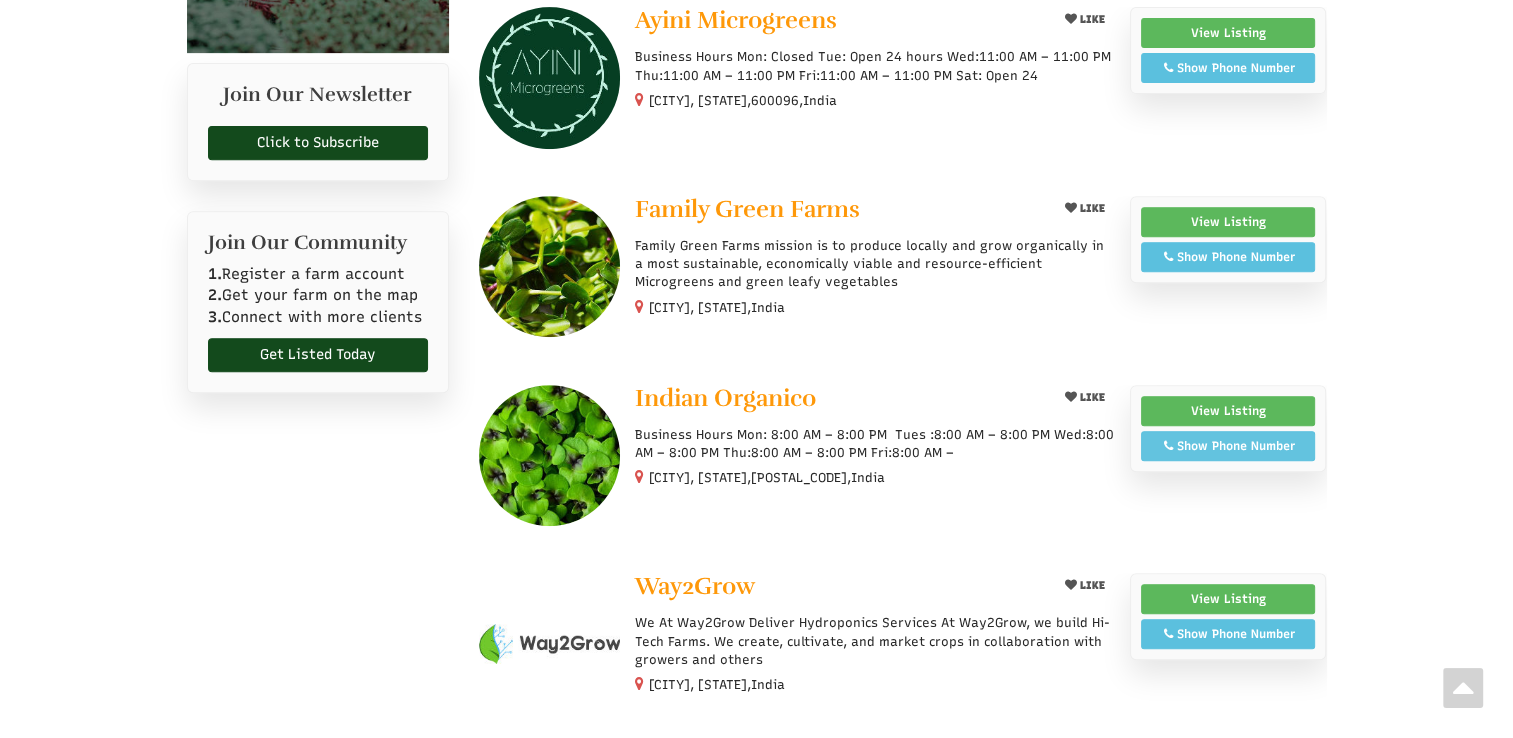 click on "Show Phone Number" at bounding box center (1228, 446) 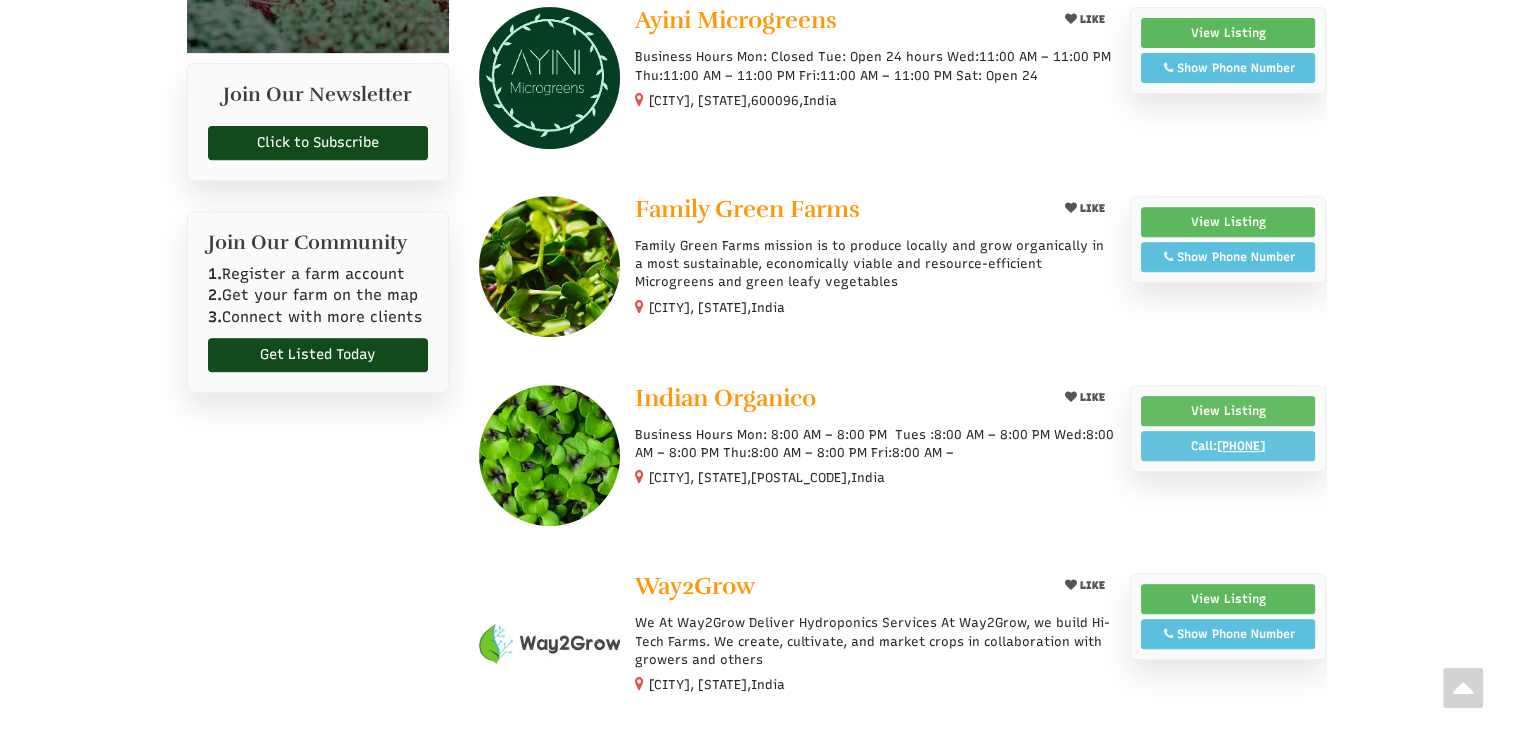 click on "View Listing" at bounding box center (1228, 411) 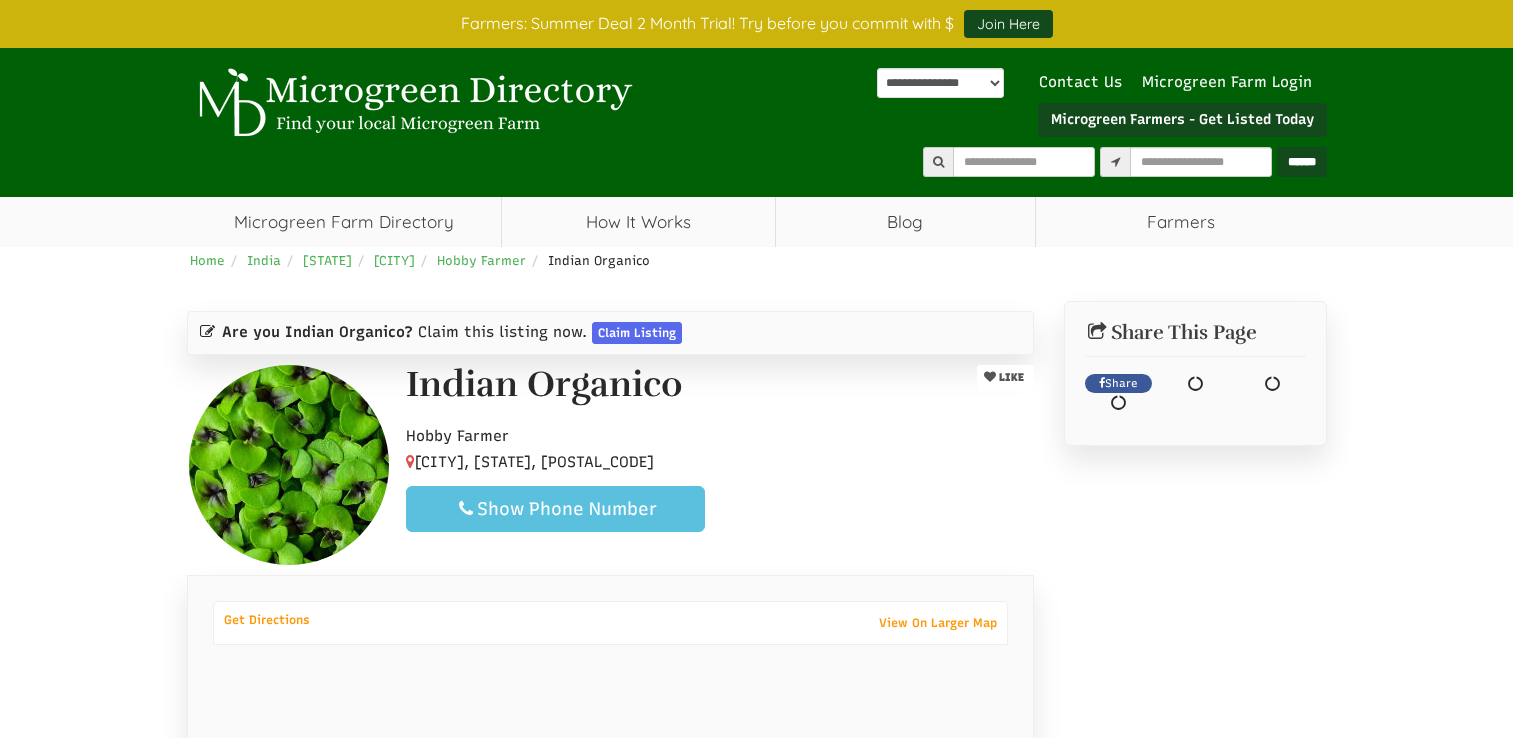 scroll, scrollTop: 0, scrollLeft: 0, axis: both 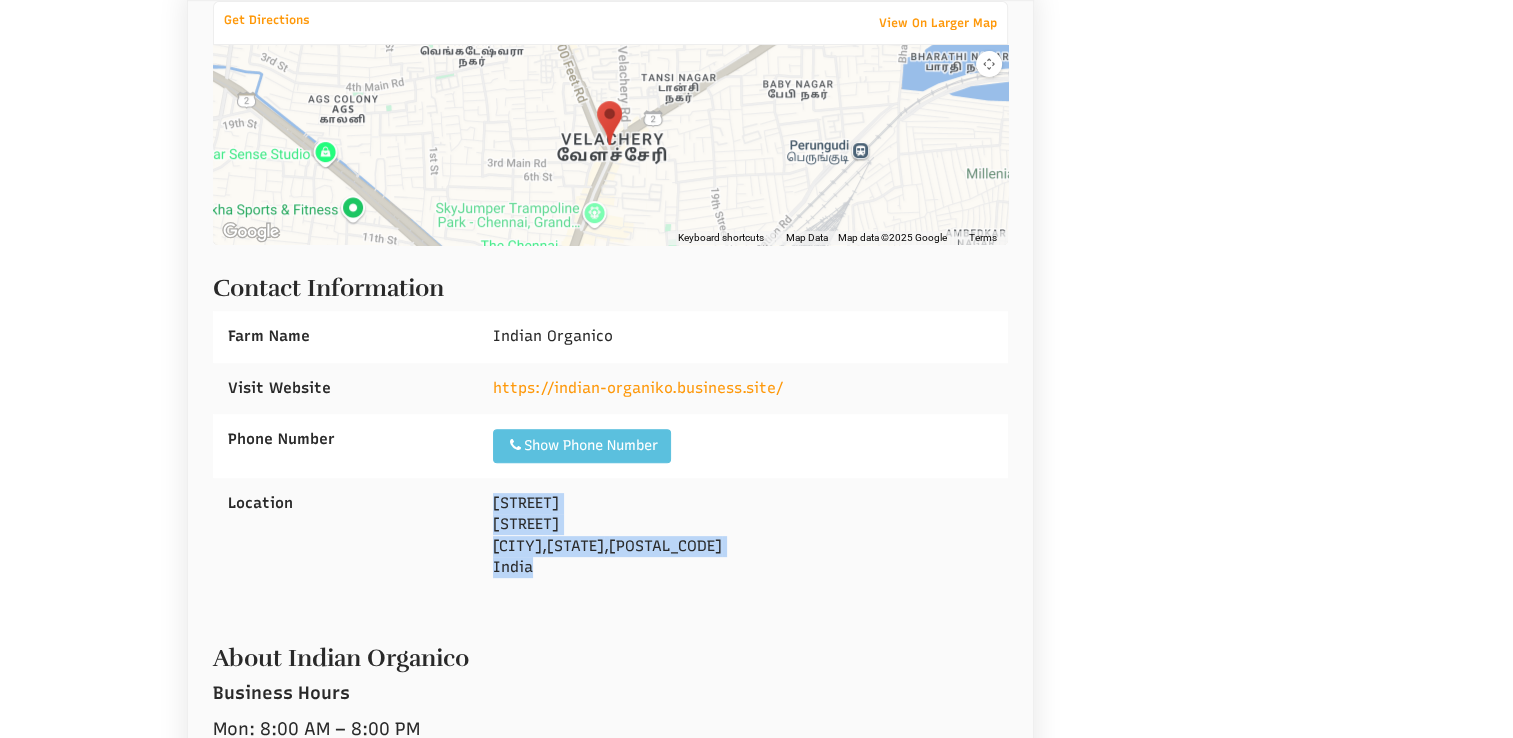 drag, startPoint x: 554, startPoint y: 565, endPoint x: 492, endPoint y: 509, distance: 83.546394 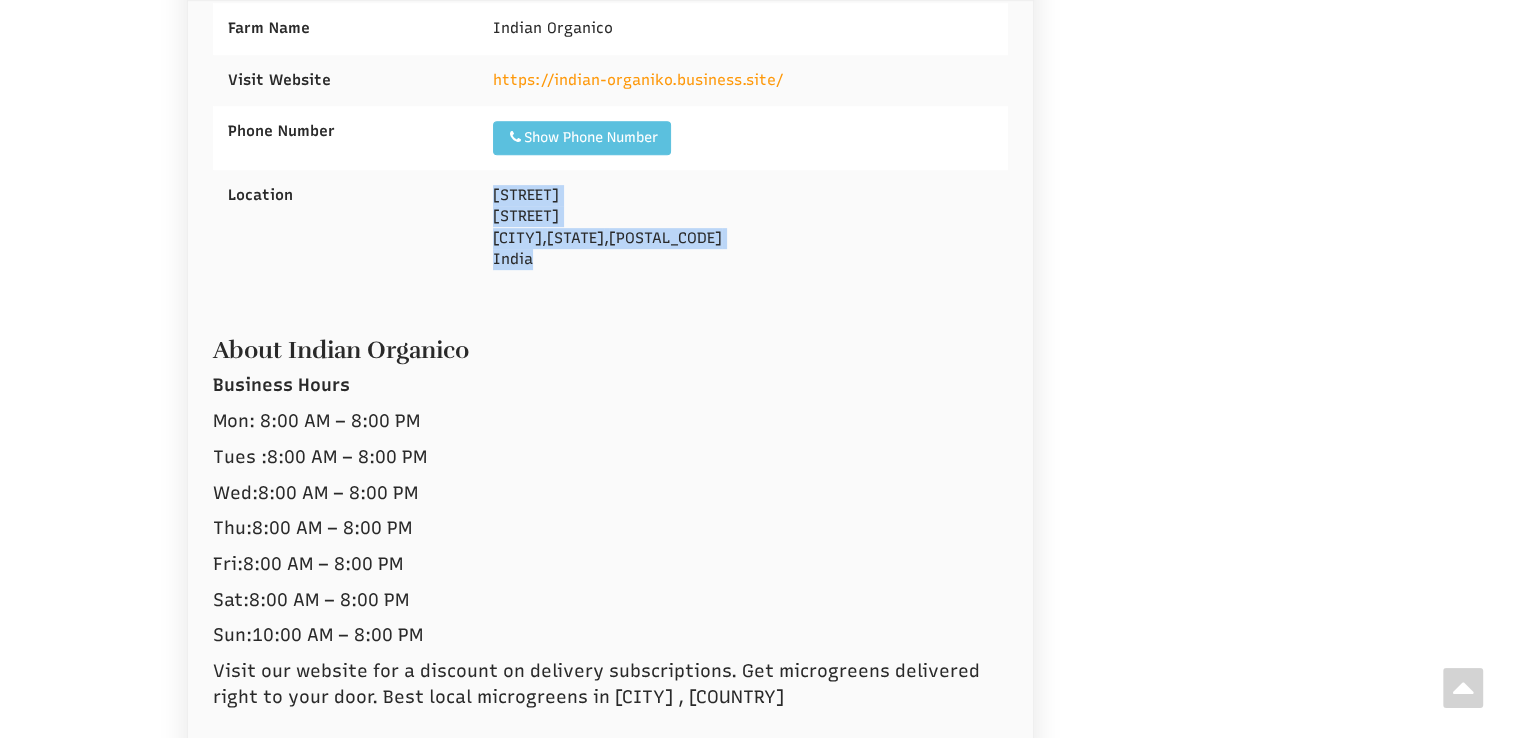 scroll, scrollTop: 600, scrollLeft: 0, axis: vertical 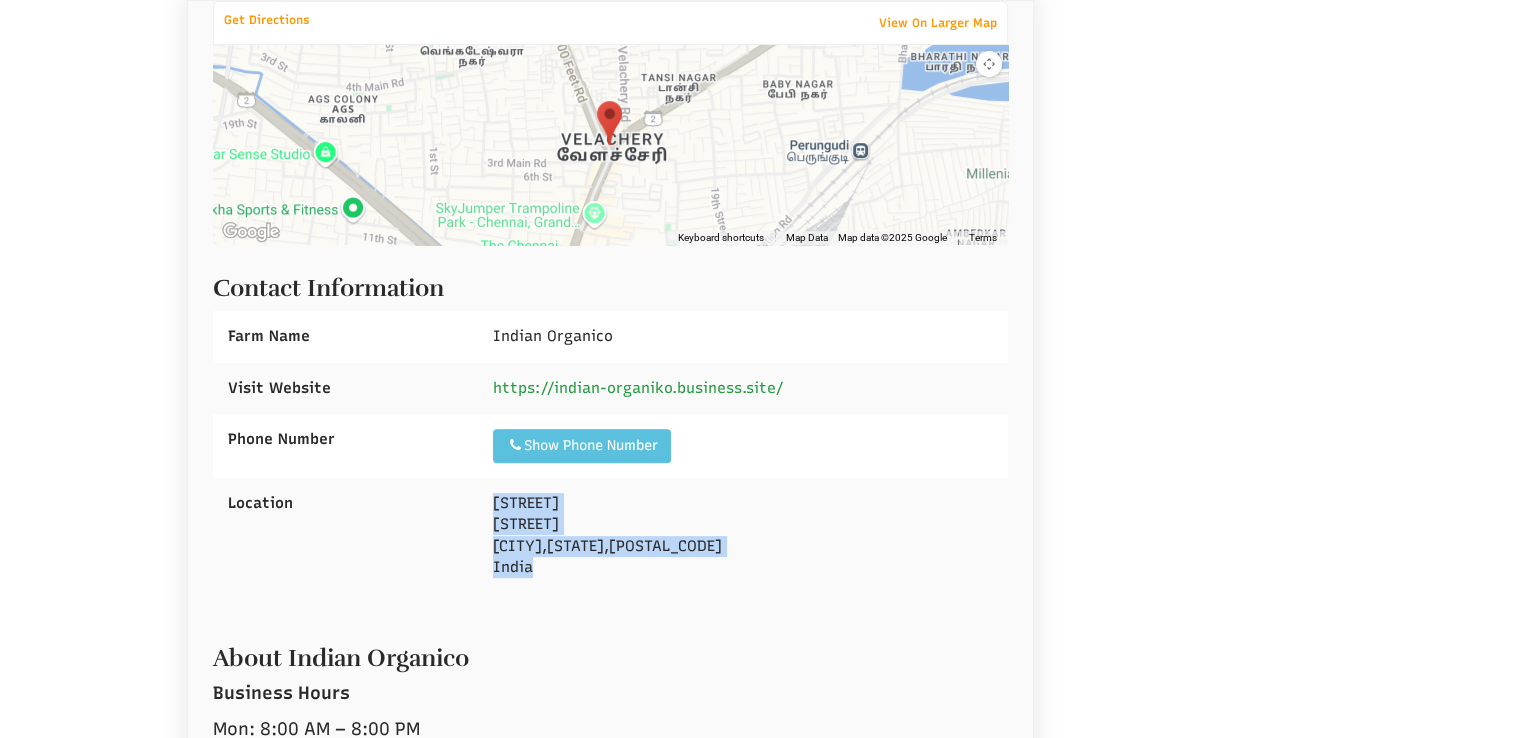 click on "https://indian-organiko.business.site/" at bounding box center (638, 388) 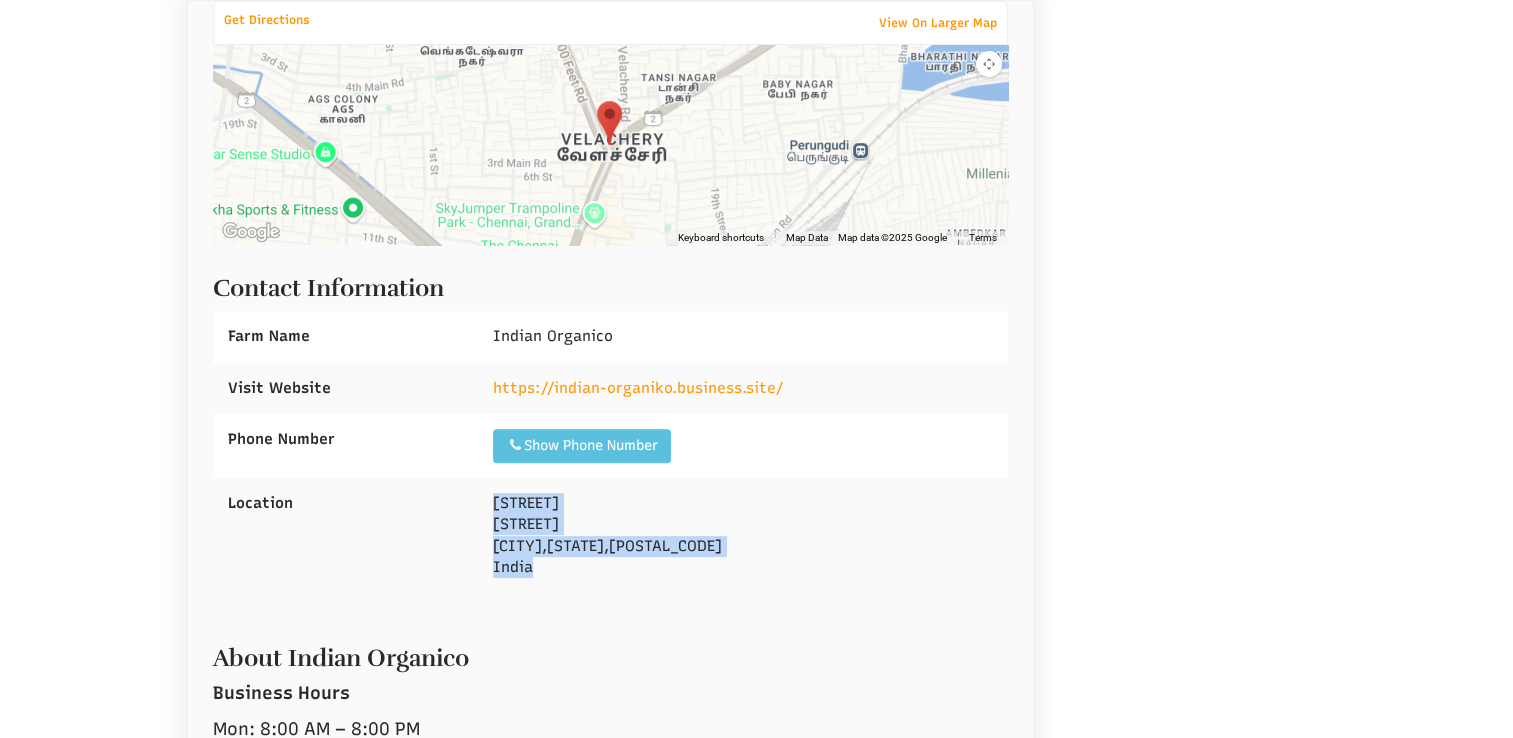 click on "Chandran Street Cart Track Rd, Velachery Chennai ,  Tamil Nadu ,  600042 India" at bounding box center [743, 536] 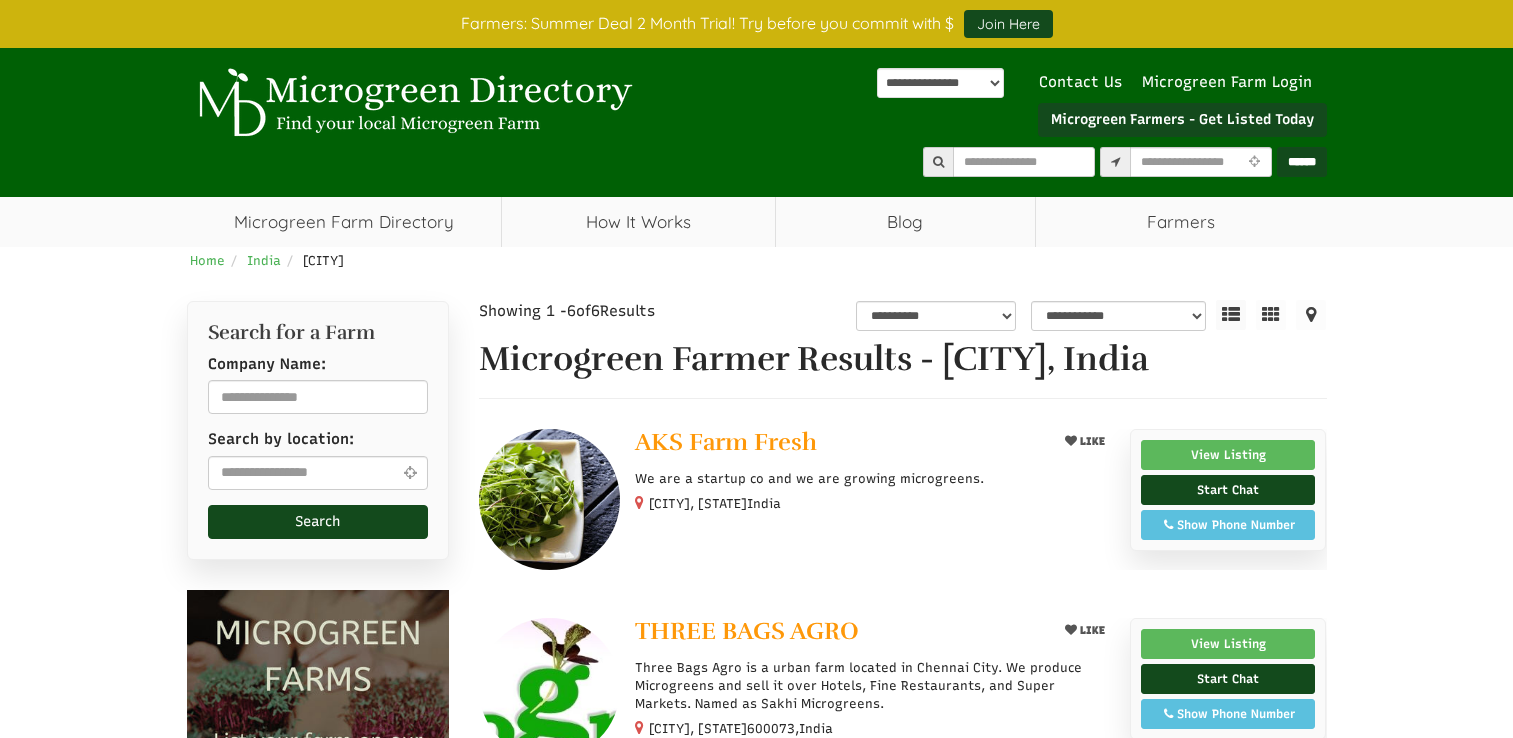 scroll, scrollTop: 799, scrollLeft: 0, axis: vertical 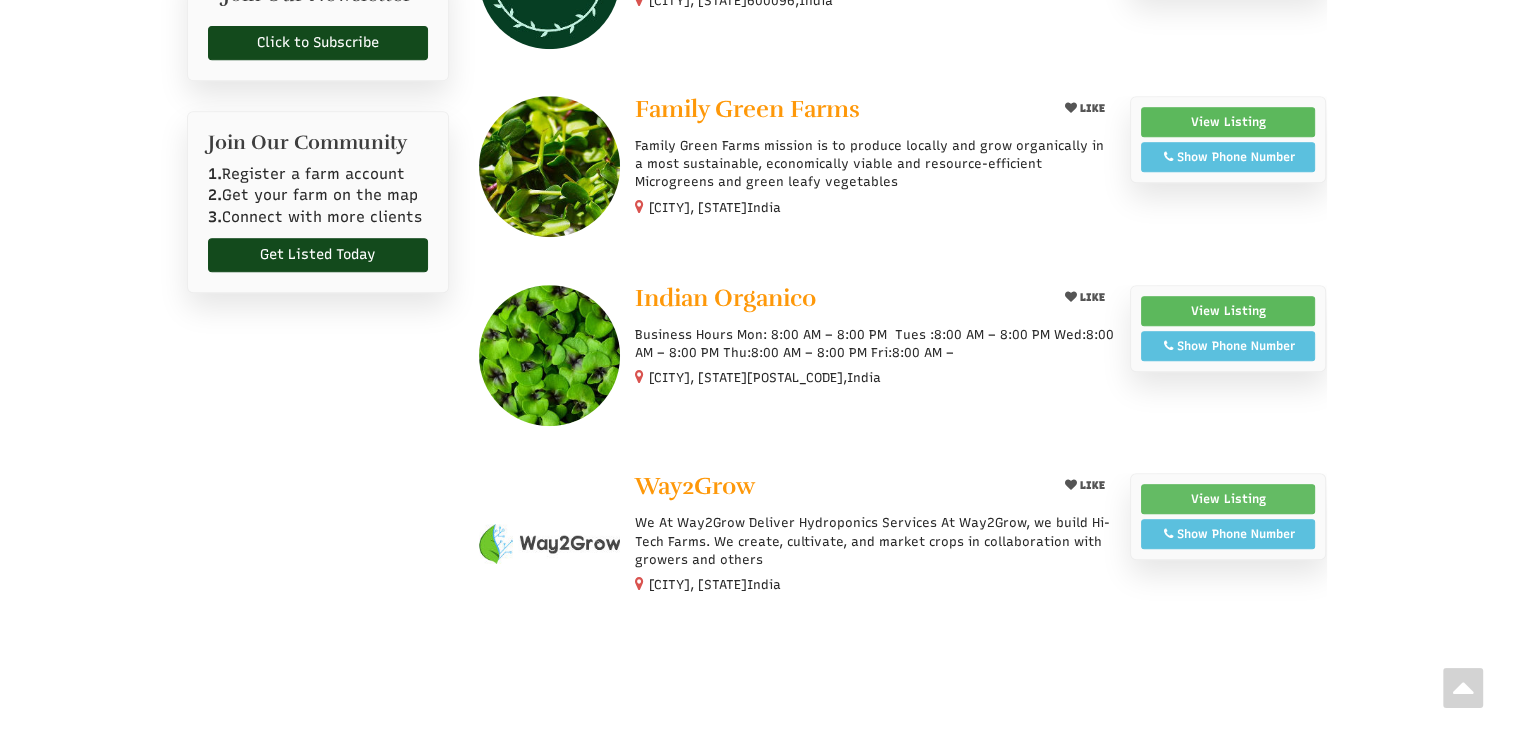 click on "View Listing" at bounding box center (1228, 499) 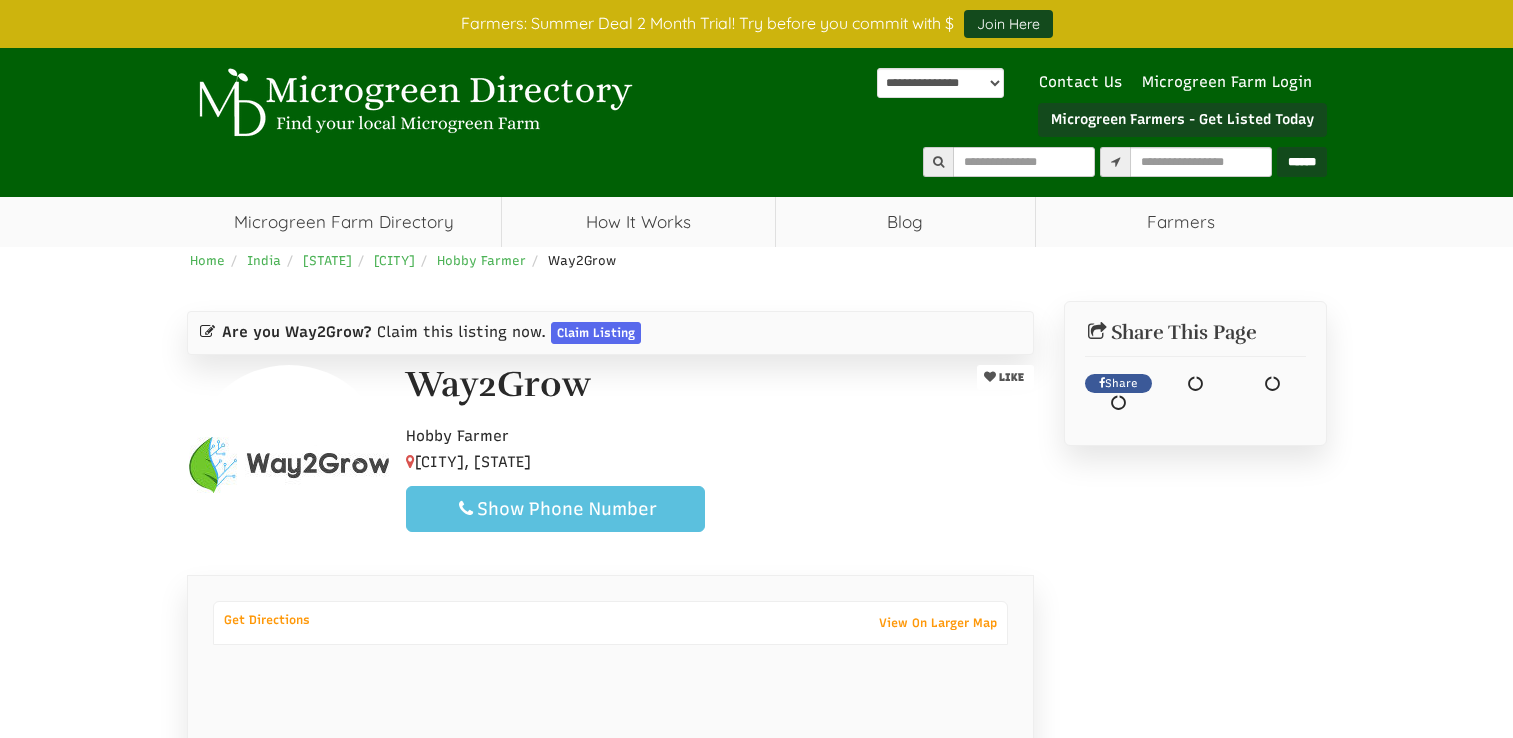 scroll, scrollTop: 0, scrollLeft: 0, axis: both 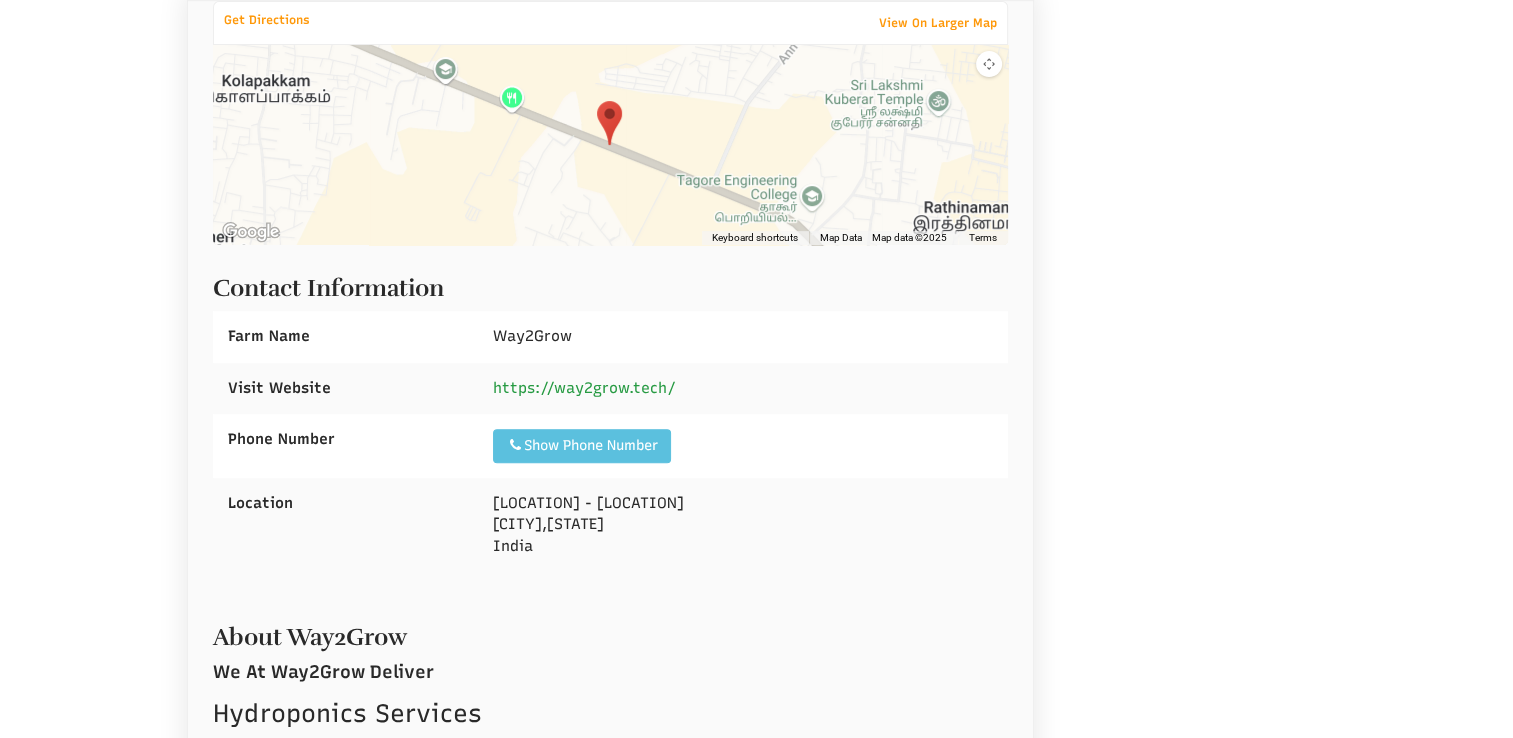 click on "https://way2grow.tech/" at bounding box center [584, 388] 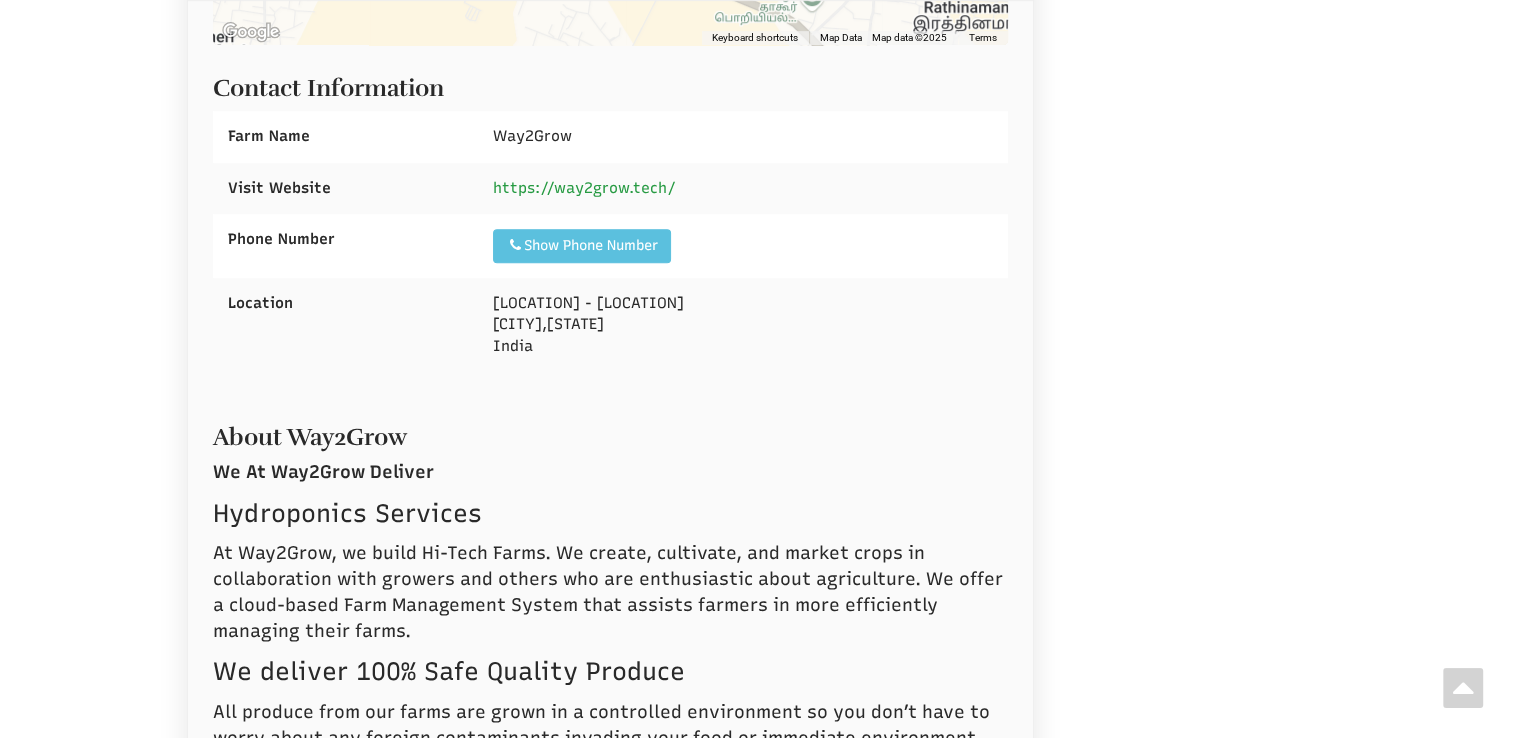 scroll, scrollTop: 1000, scrollLeft: 0, axis: vertical 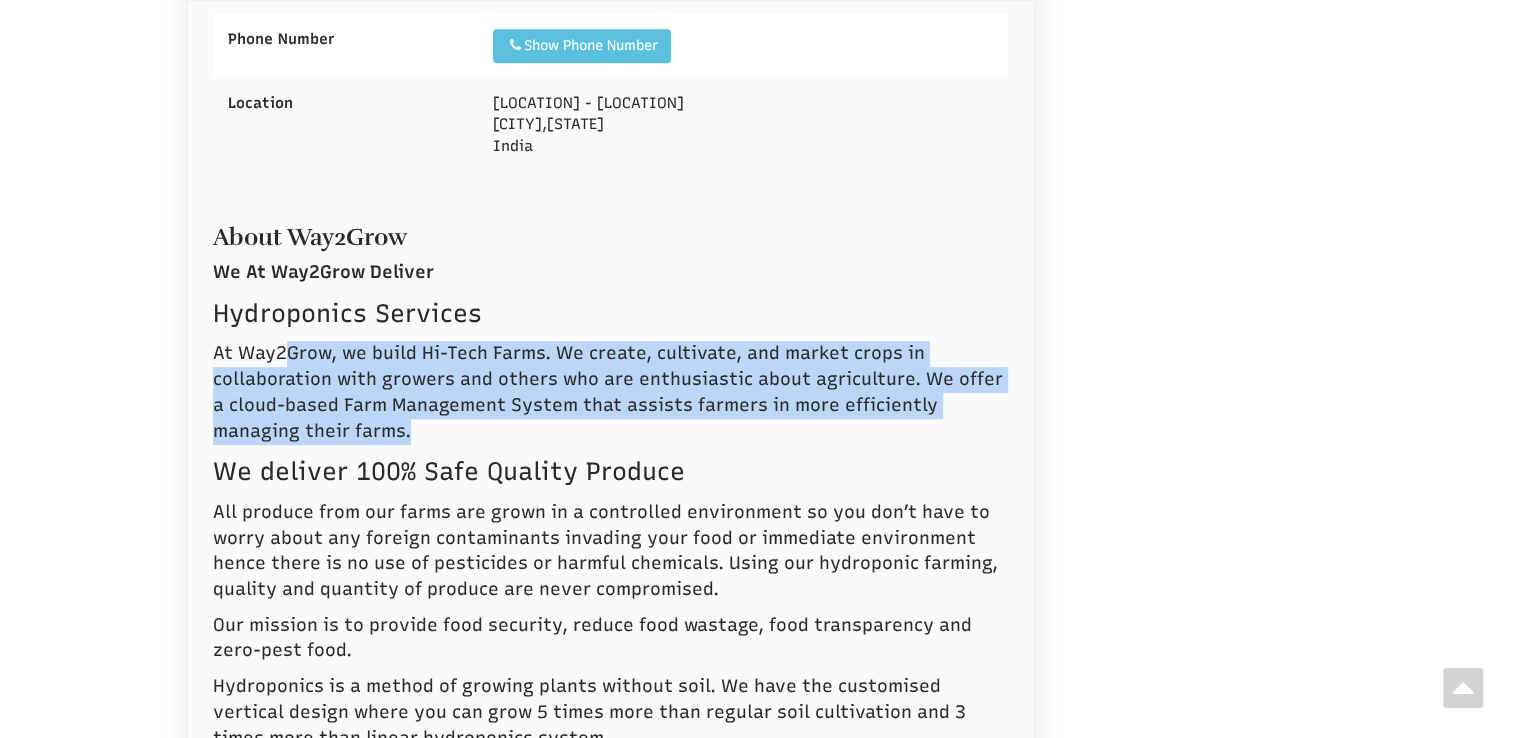 drag, startPoint x: 288, startPoint y: 349, endPoint x: 455, endPoint y: 422, distance: 182.25806 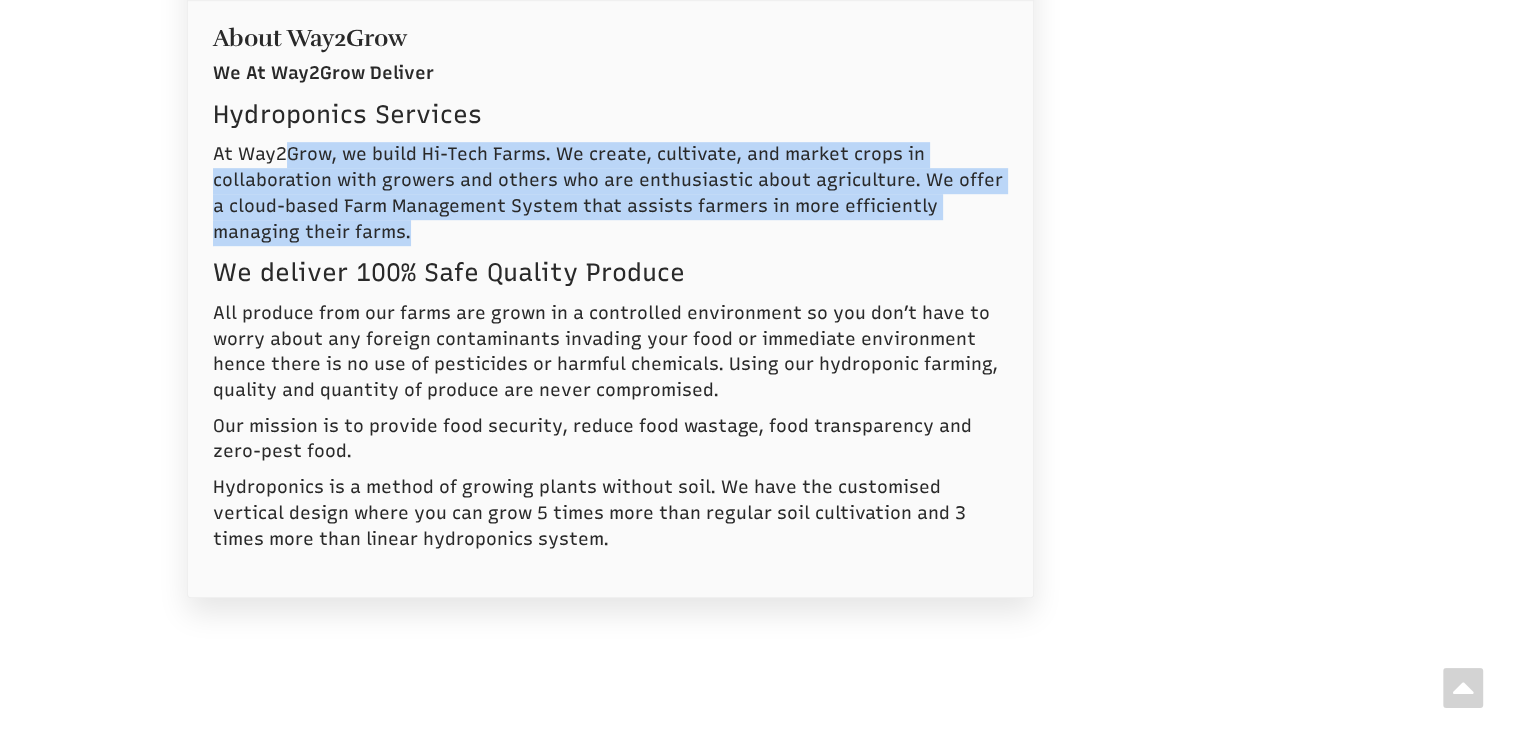 scroll, scrollTop: 1200, scrollLeft: 0, axis: vertical 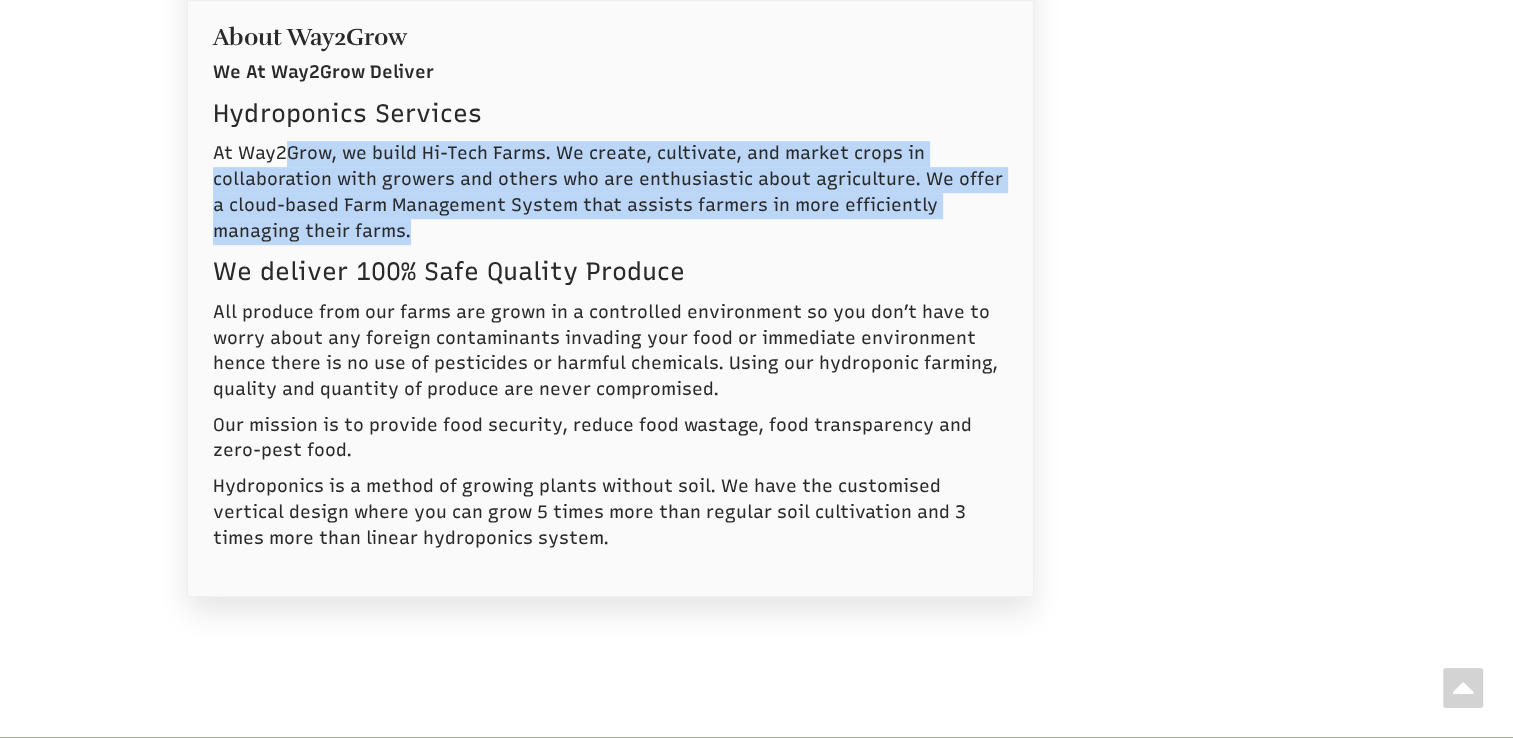 drag, startPoint x: 312, startPoint y: 312, endPoint x: 617, endPoint y: 525, distance: 372.01343 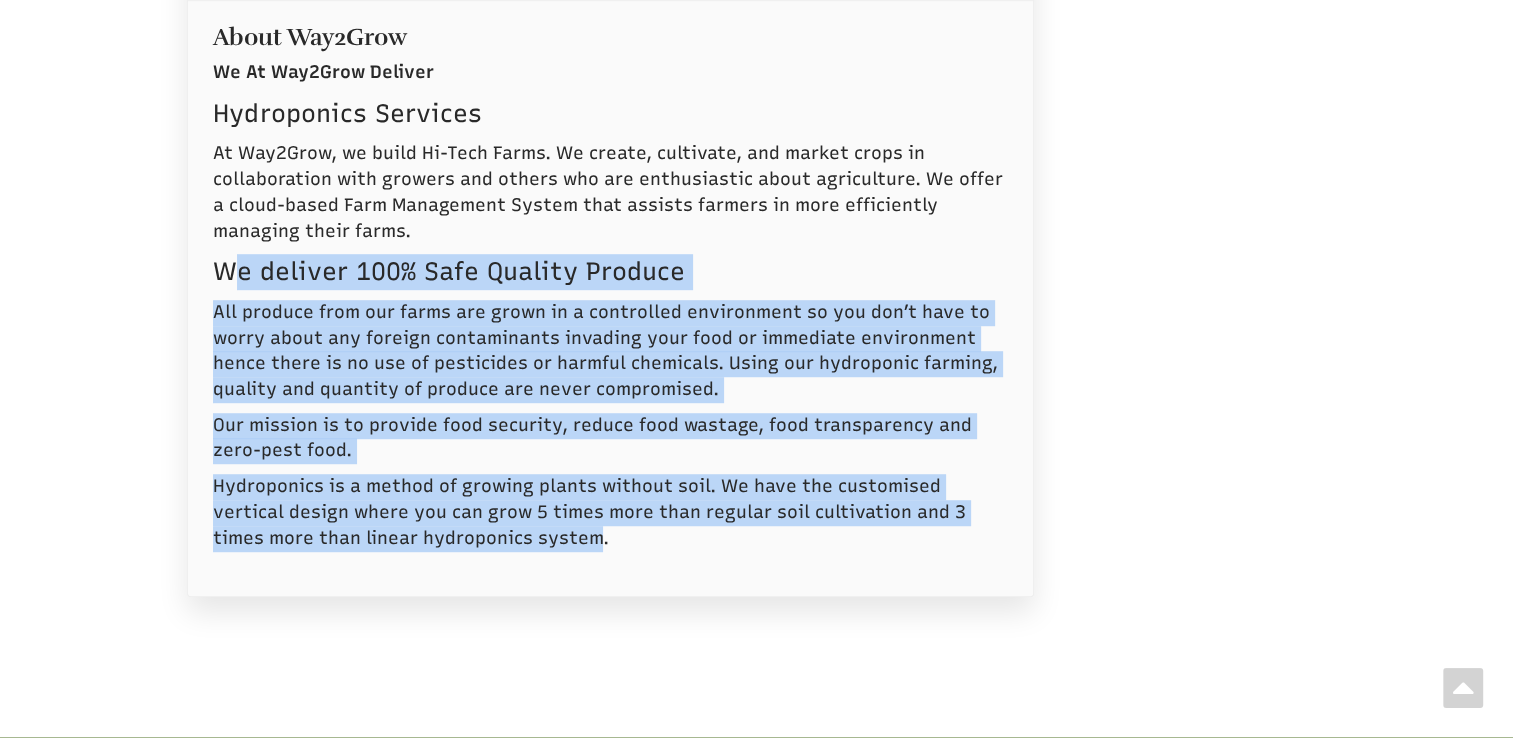 drag, startPoint x: 604, startPoint y: 536, endPoint x: 224, endPoint y: 266, distance: 466.15448 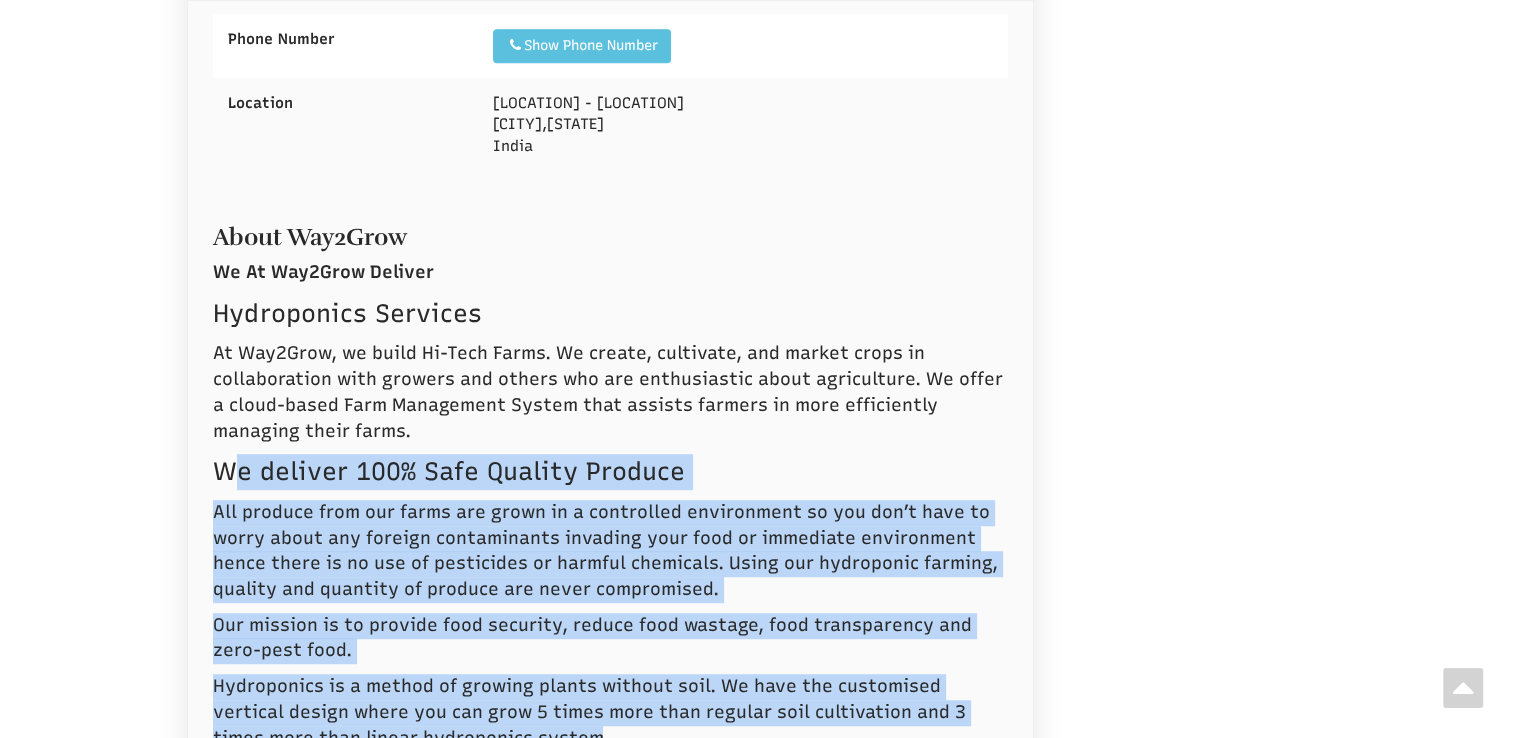 scroll, scrollTop: 1000, scrollLeft: 0, axis: vertical 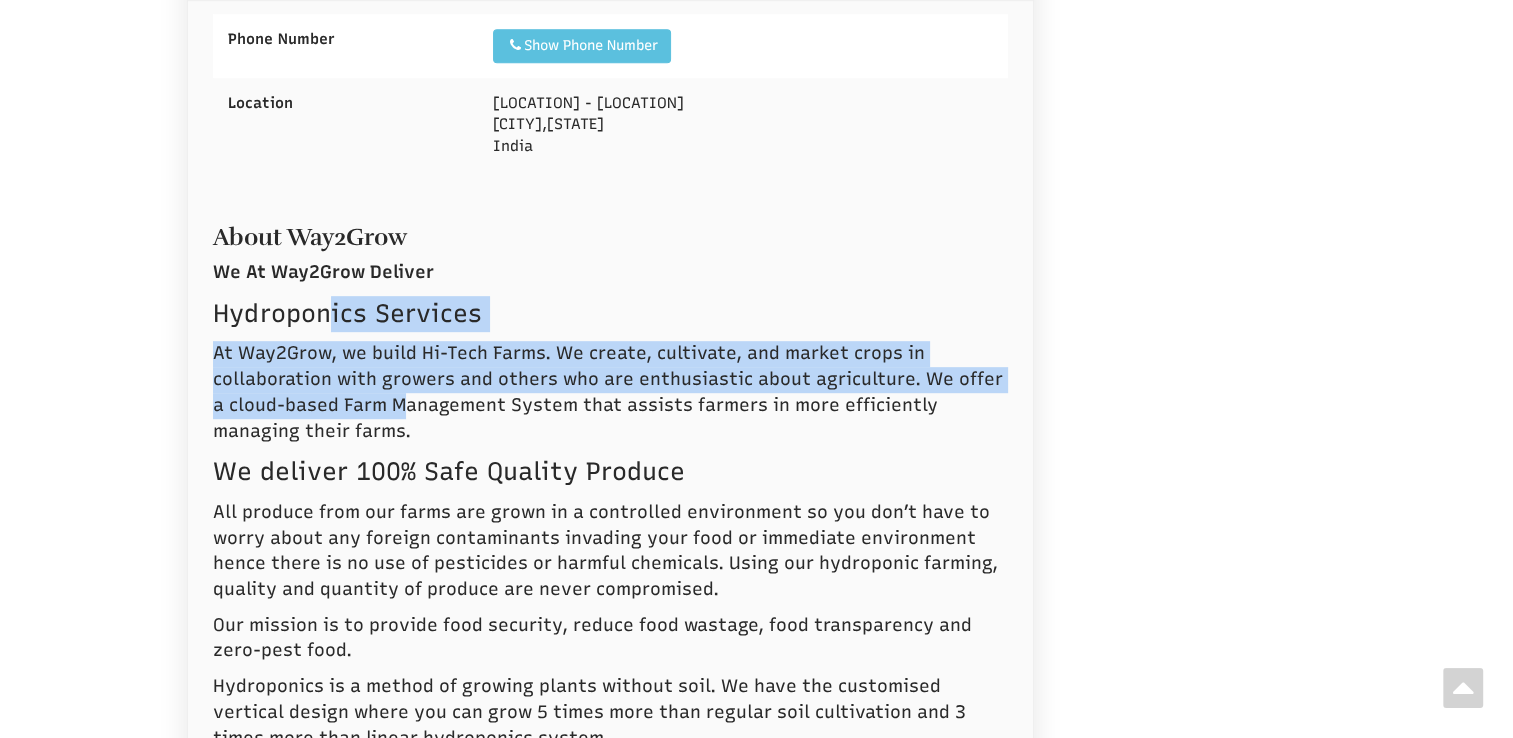 drag, startPoint x: 332, startPoint y: 313, endPoint x: 406, endPoint y: 412, distance: 123.60016 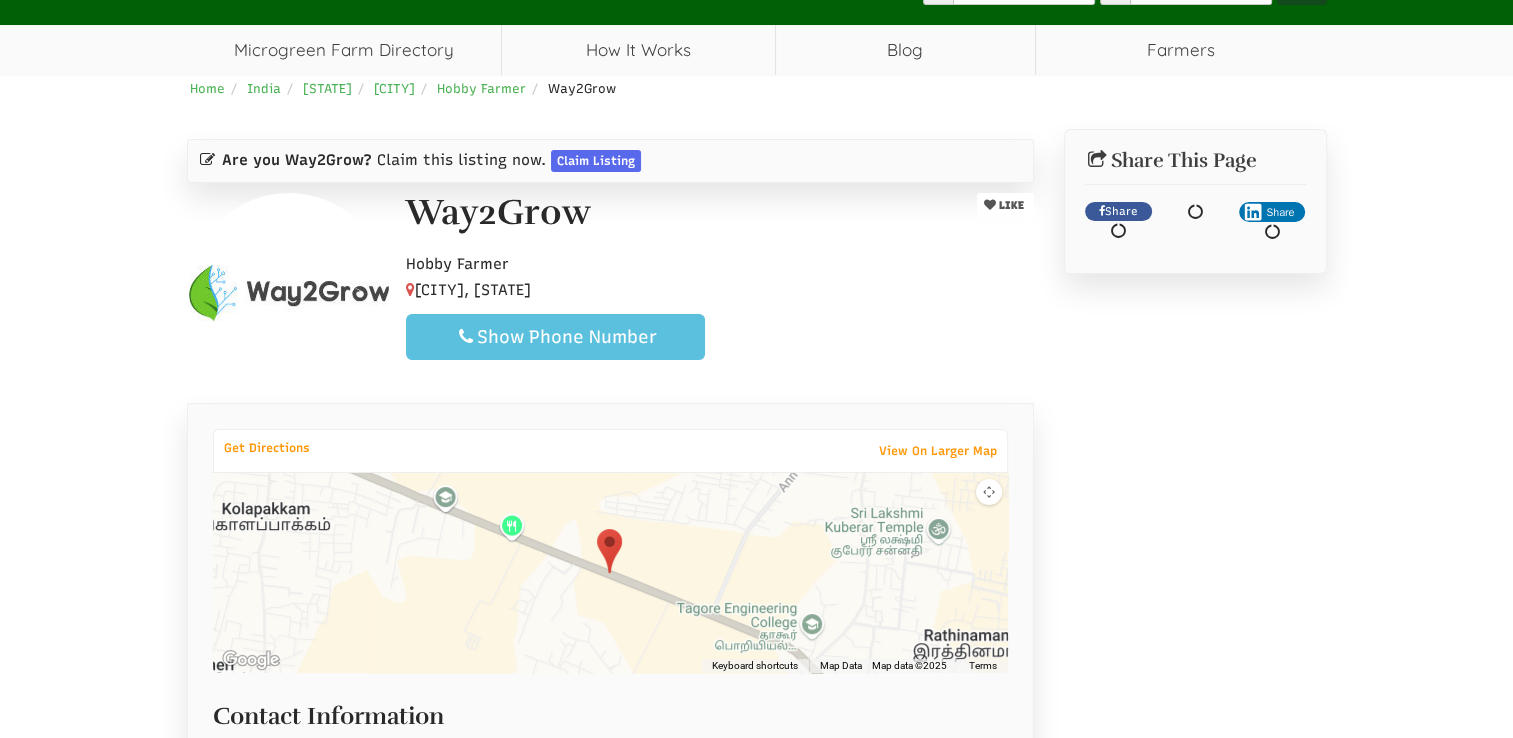 scroll, scrollTop: 0, scrollLeft: 0, axis: both 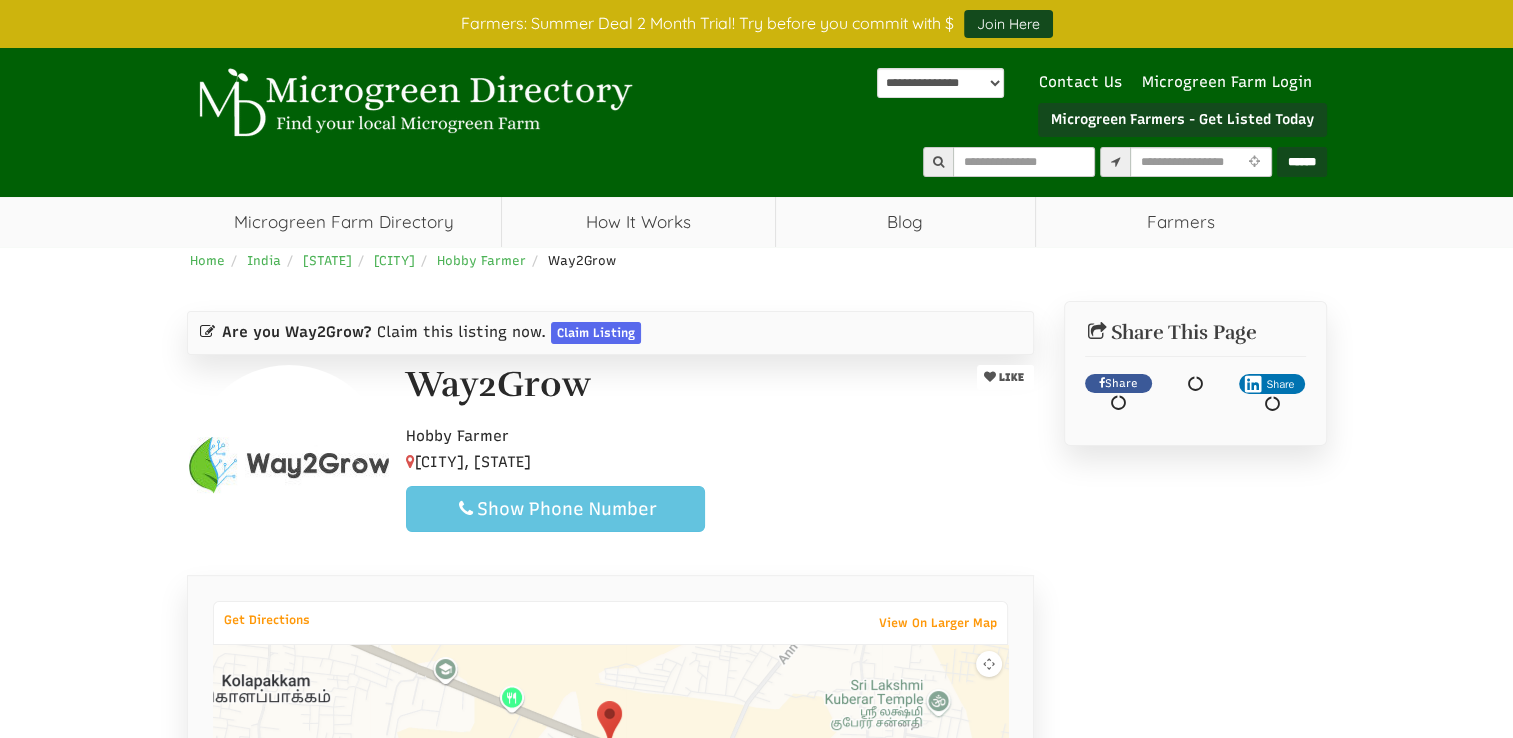 click on "Show Phone Number" at bounding box center [555, 509] 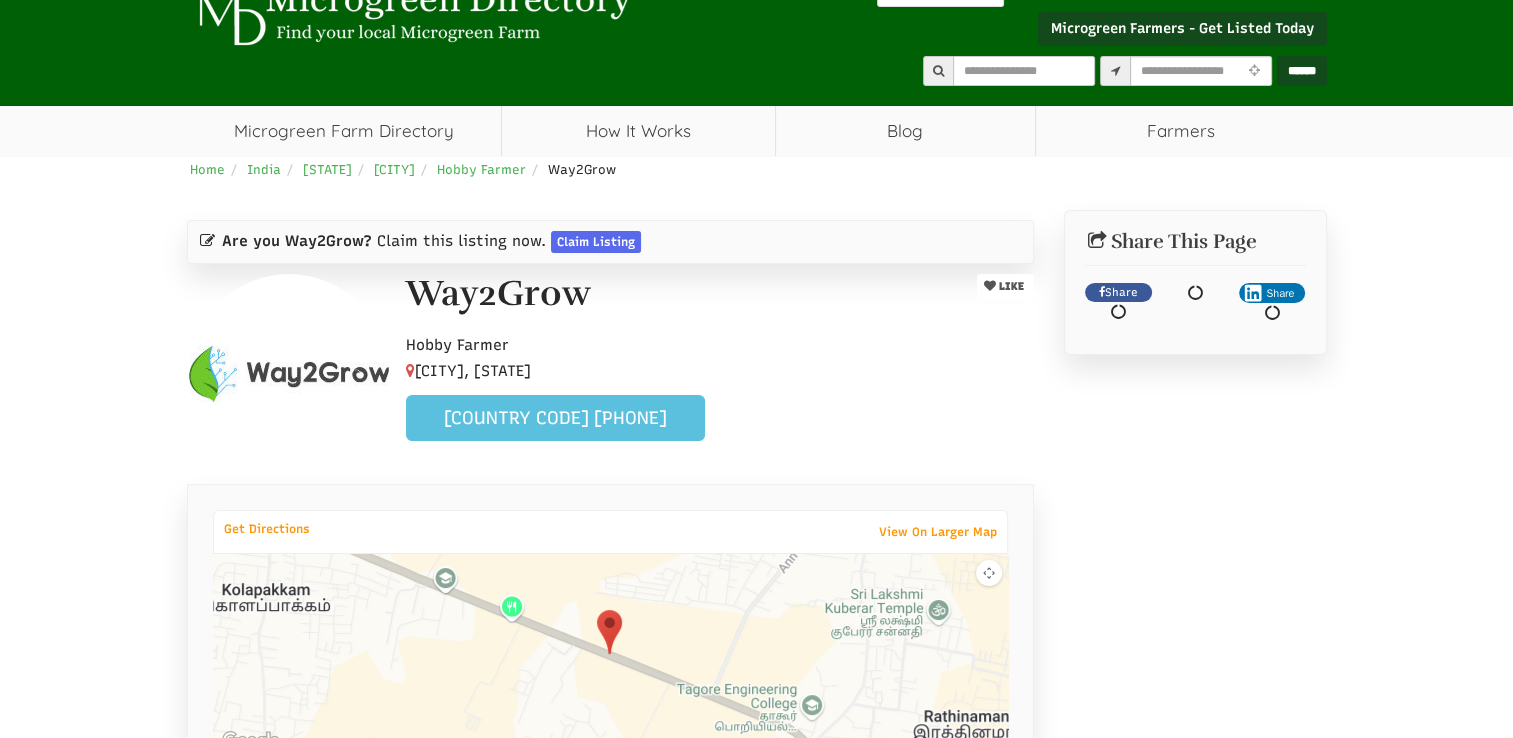 scroll, scrollTop: 0, scrollLeft: 0, axis: both 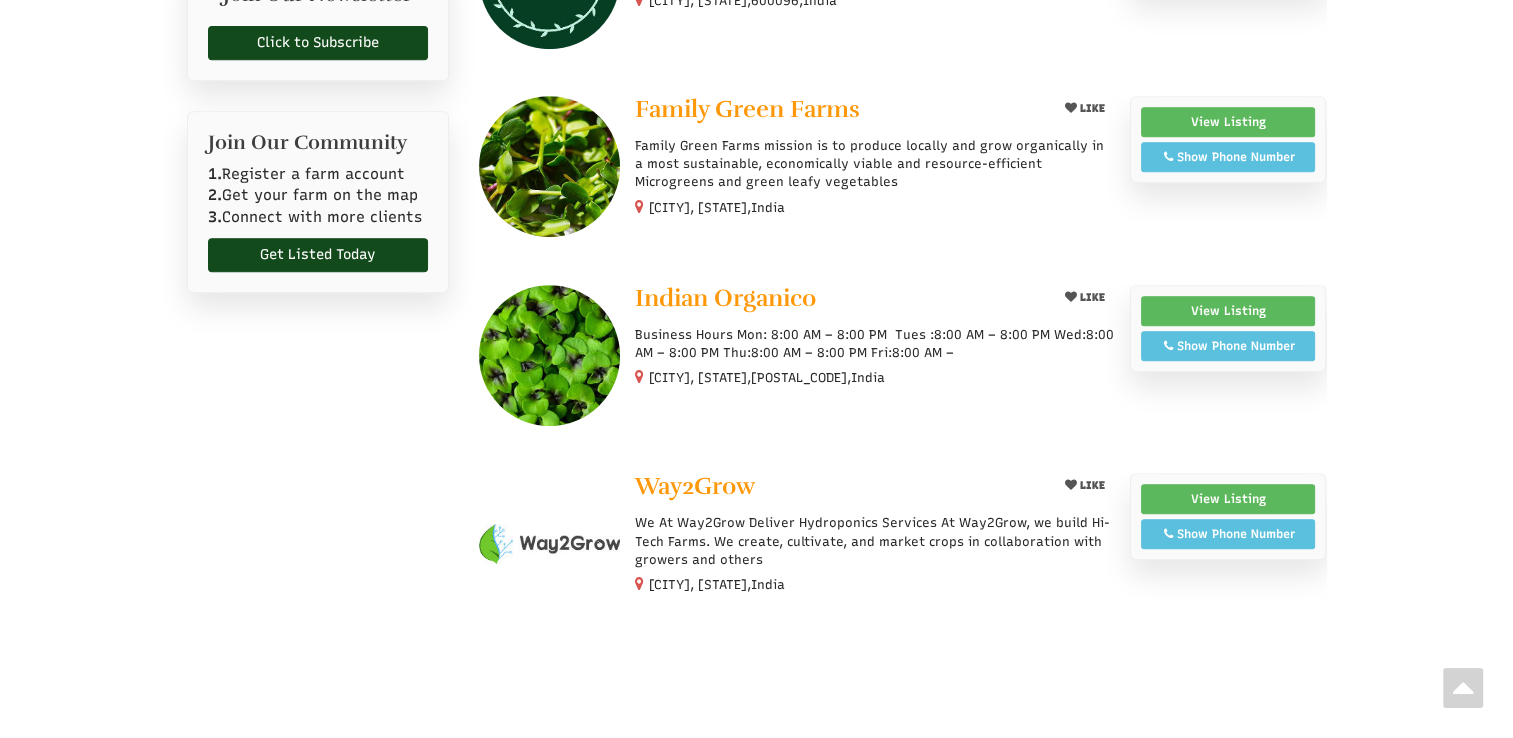 drag, startPoint x: 754, startPoint y: 554, endPoint x: 639, endPoint y: 522, distance: 119.36918 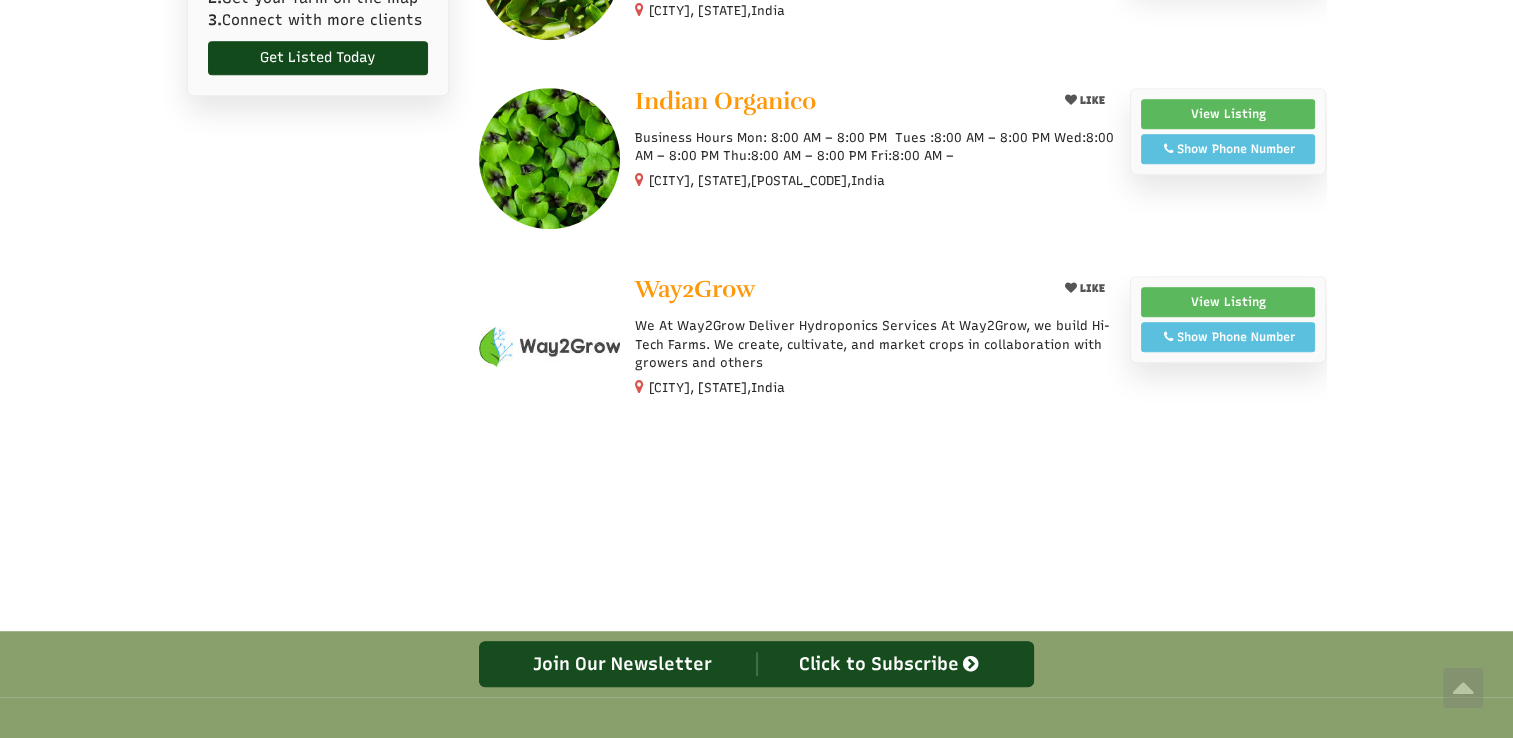 scroll, scrollTop: 1100, scrollLeft: 0, axis: vertical 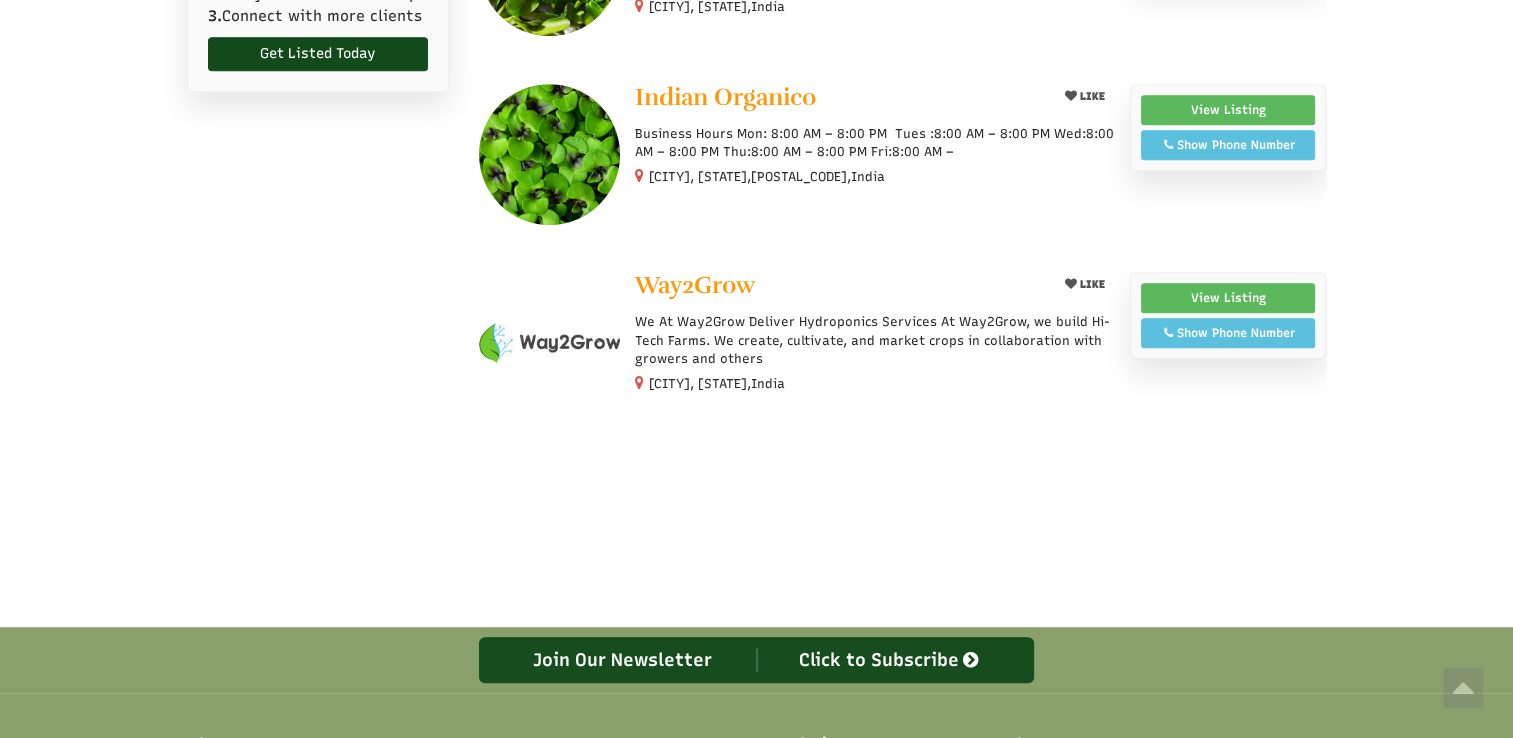 click on "We At Way2Grow Deliver     Hydroponics Services    At Way2Grow, we build Hi-Tech Farms. We create, cultivate, and market crops in collaboration with growers and others" at bounding box center (874, 340) 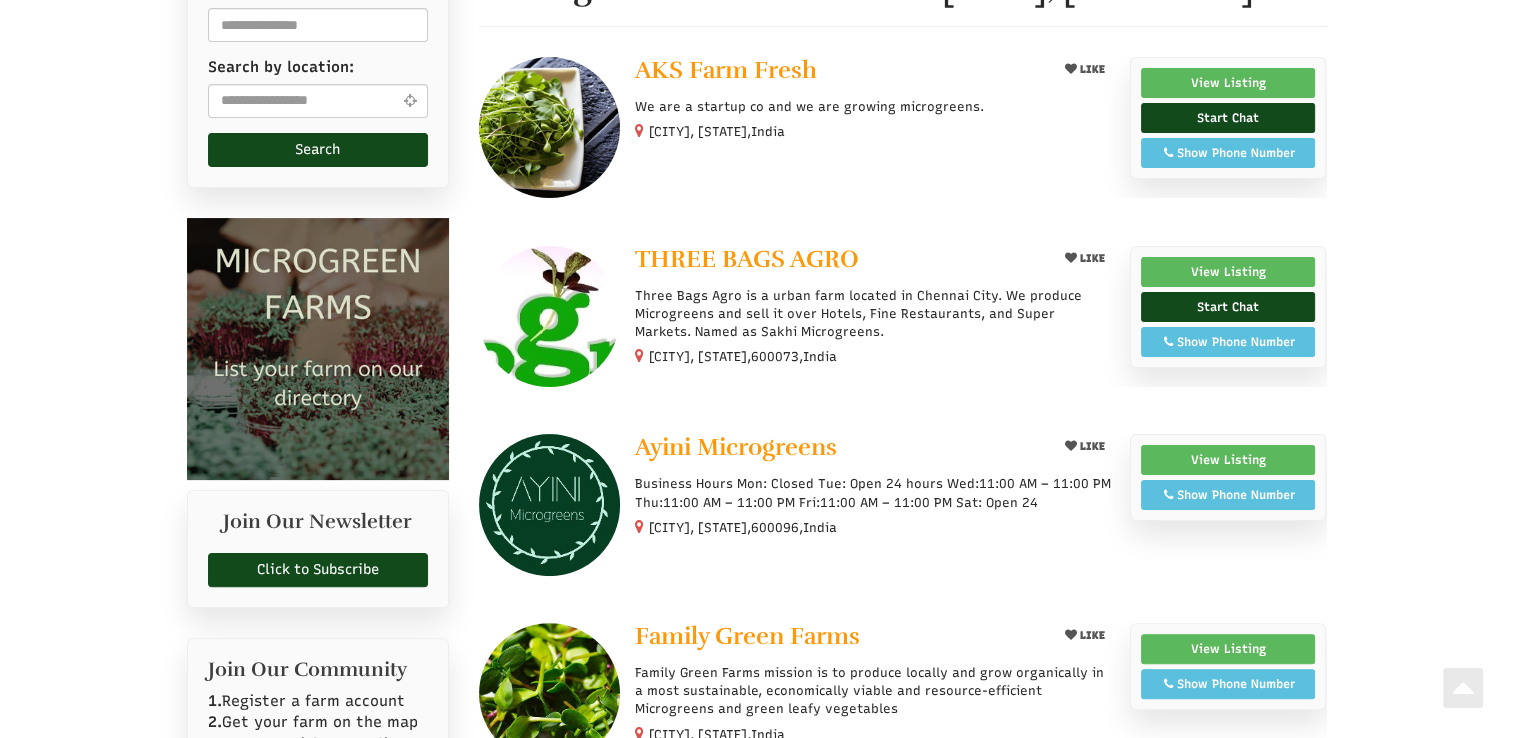 scroll, scrollTop: 0, scrollLeft: 0, axis: both 